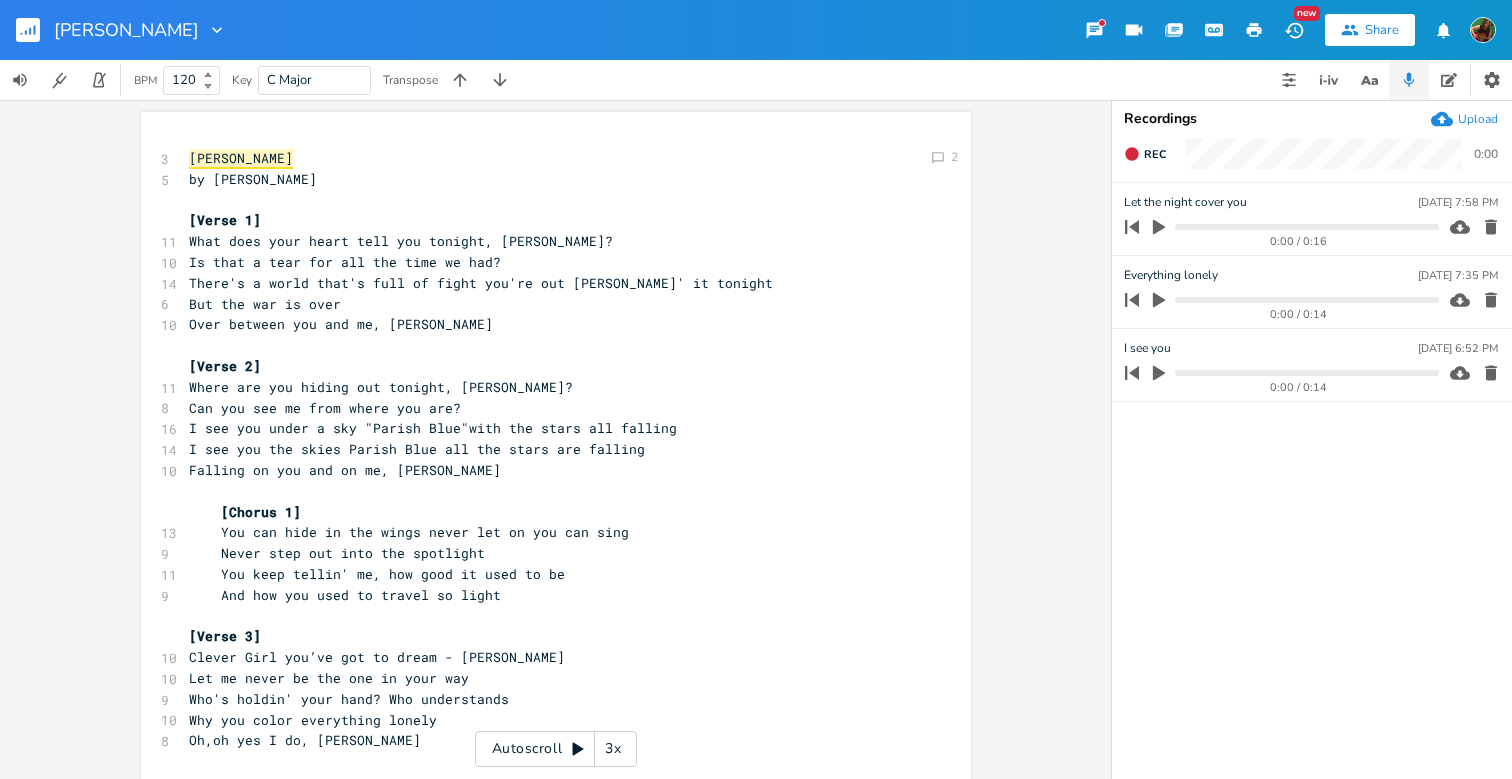 scroll, scrollTop: 0, scrollLeft: 0, axis: both 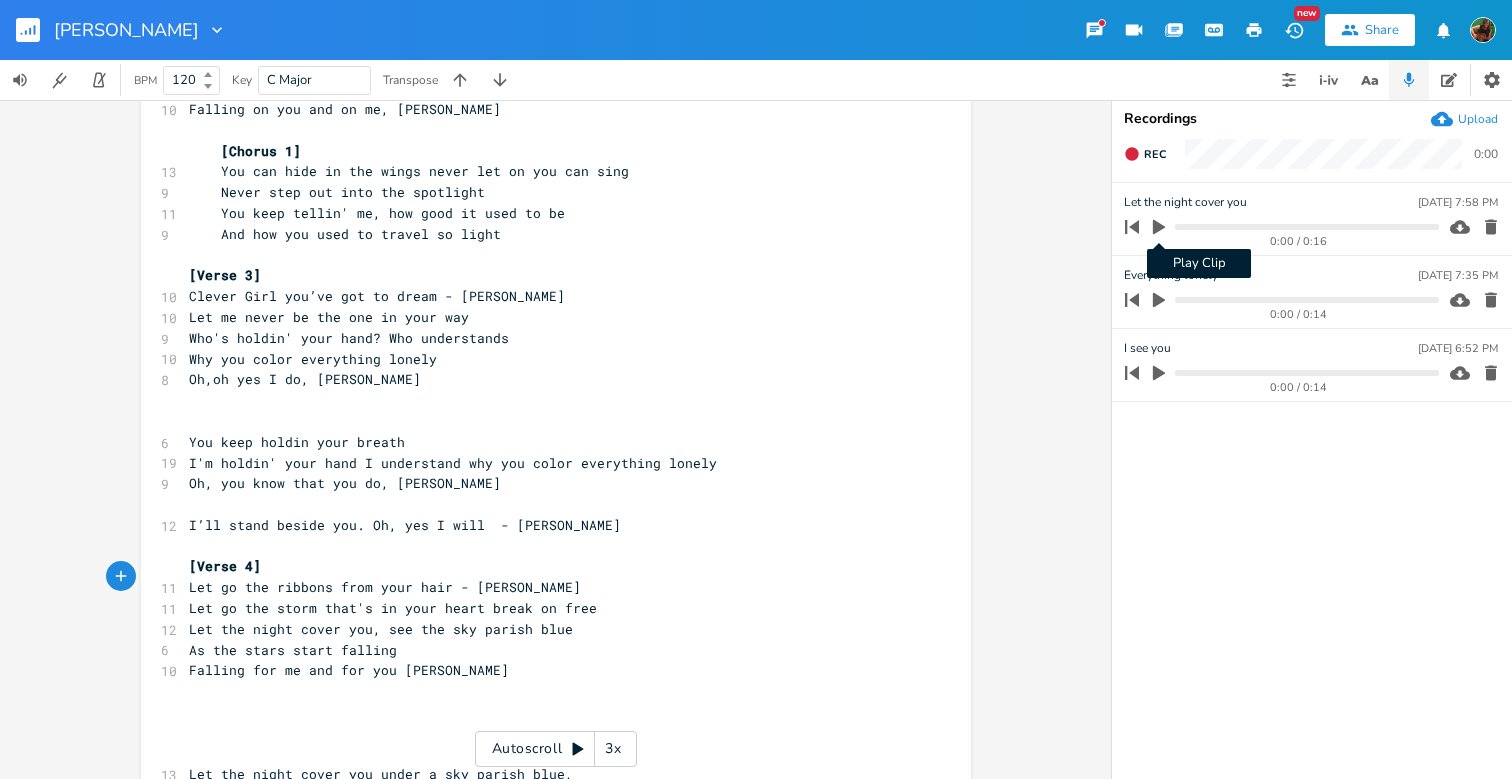 click 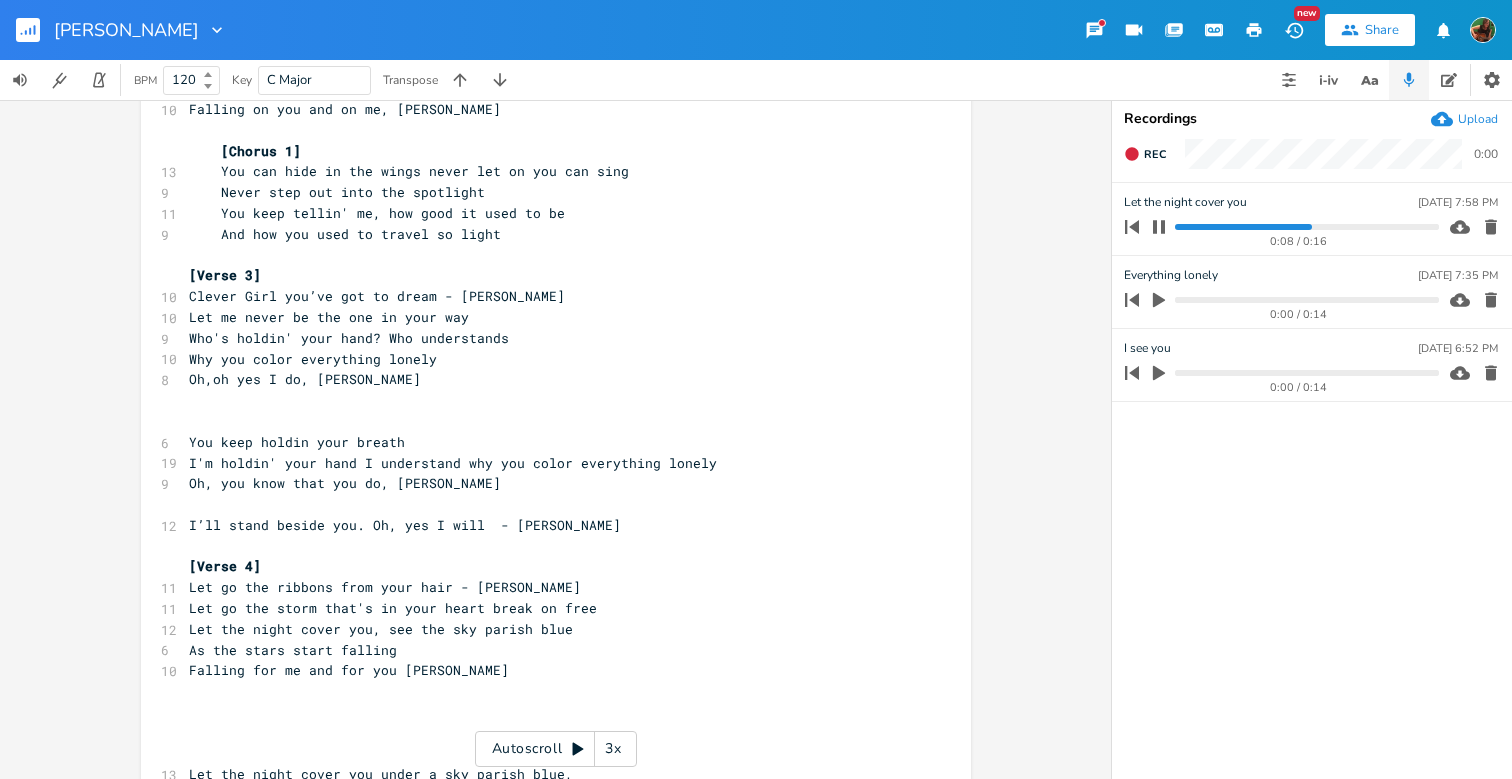 click 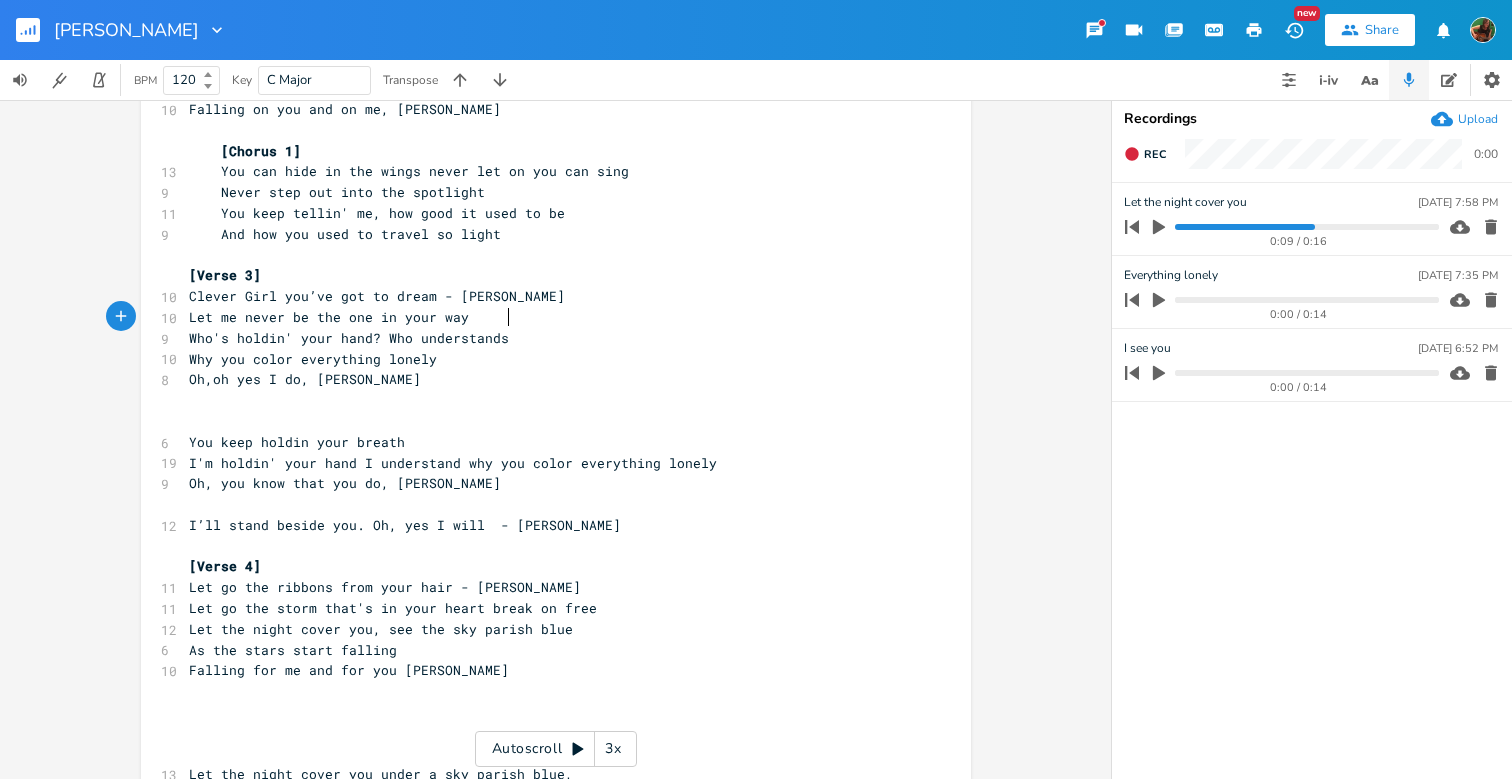 scroll, scrollTop: 0, scrollLeft: 1, axis: horizontal 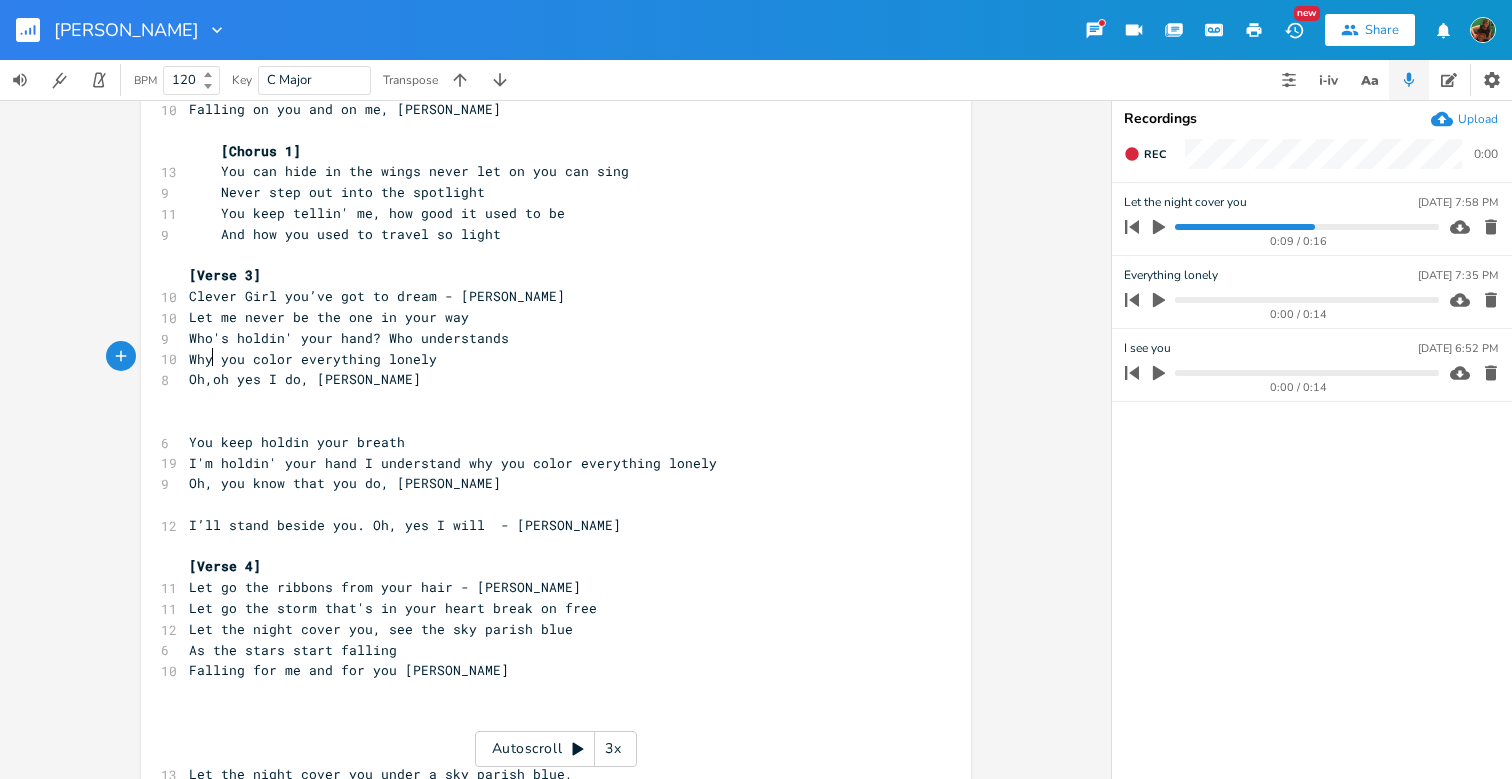 click on "Oh,oh yes I do, [PERSON_NAME]" at bounding box center (305, 379) 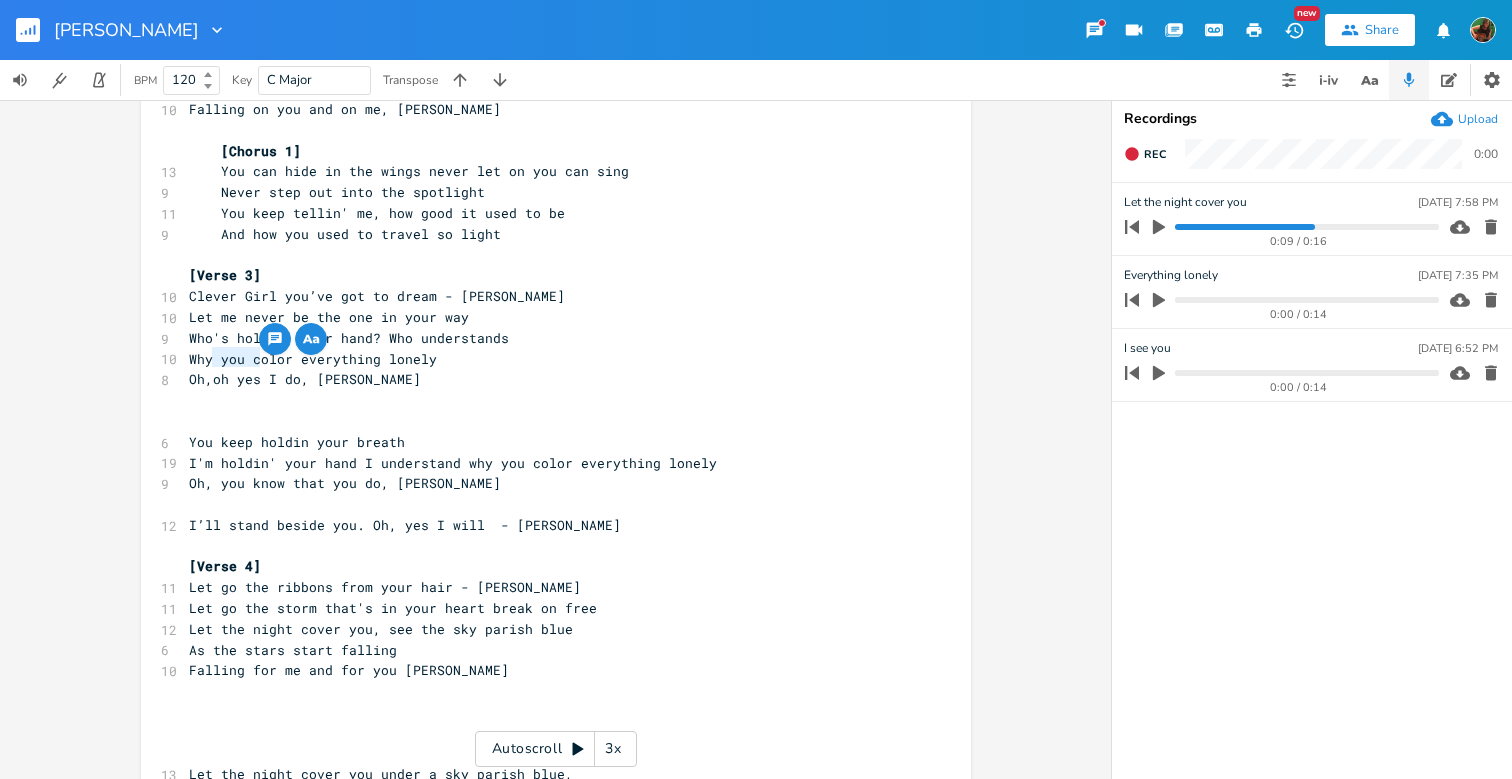 drag, startPoint x: 209, startPoint y: 356, endPoint x: 254, endPoint y: 360, distance: 45.17743 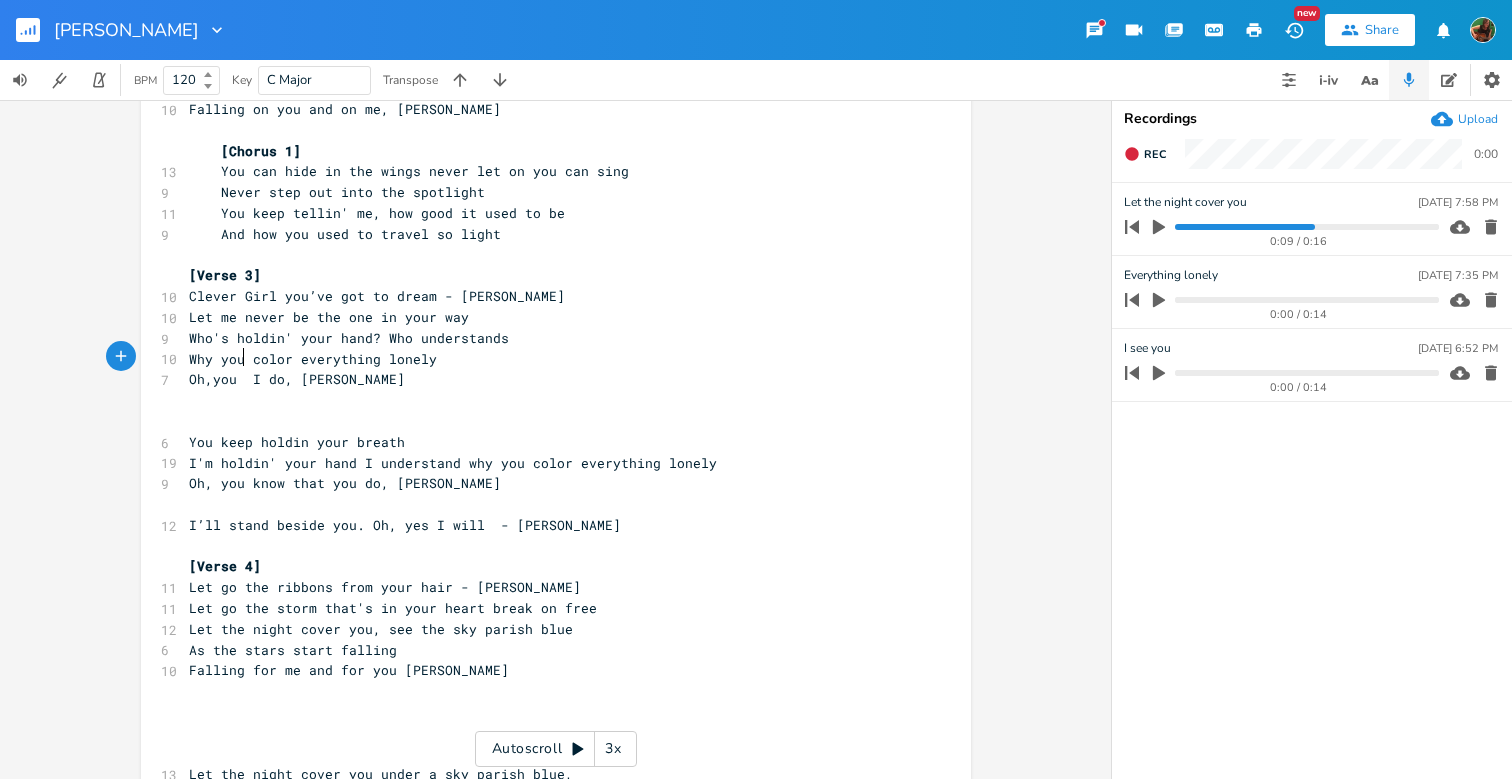 type on "you k" 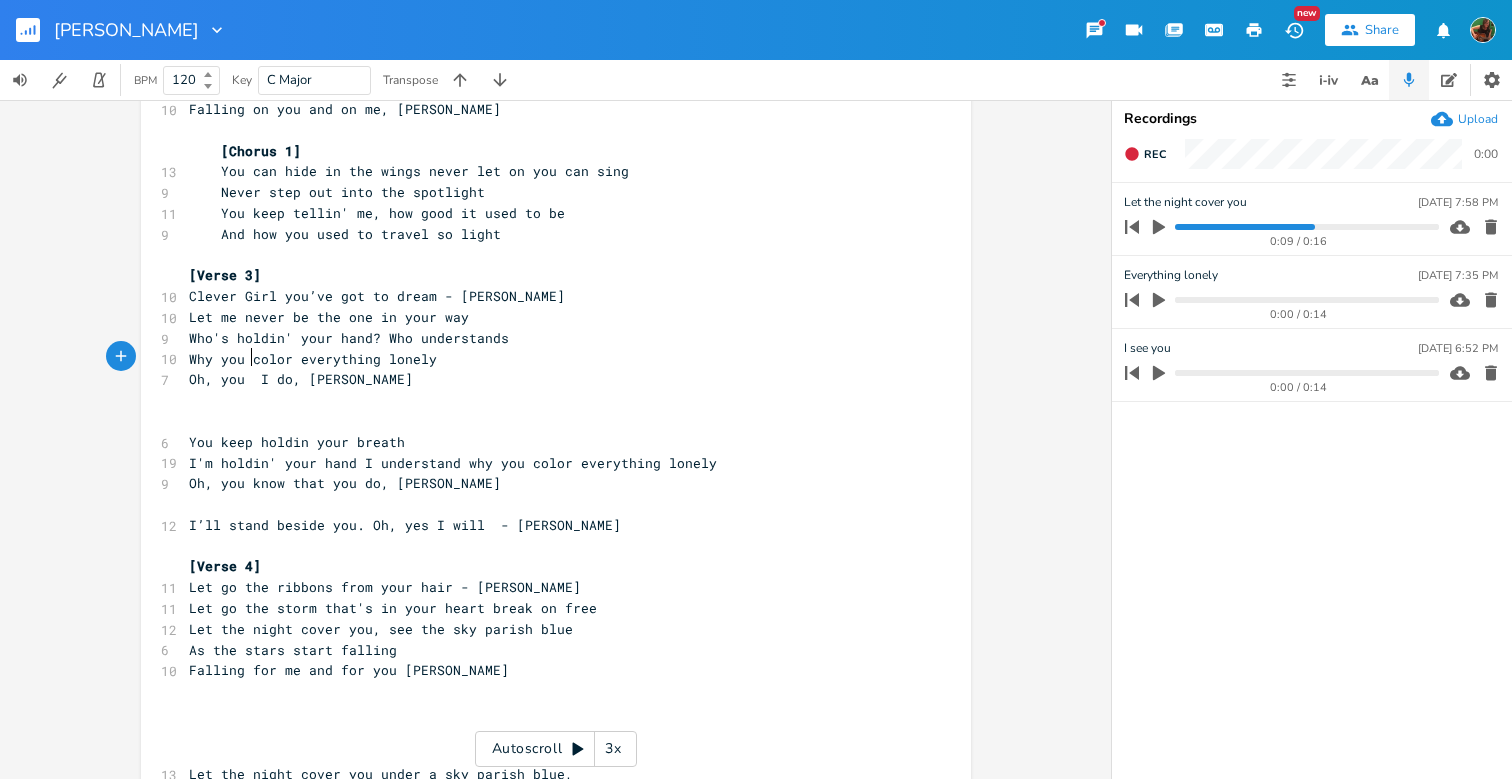 type on "you k" 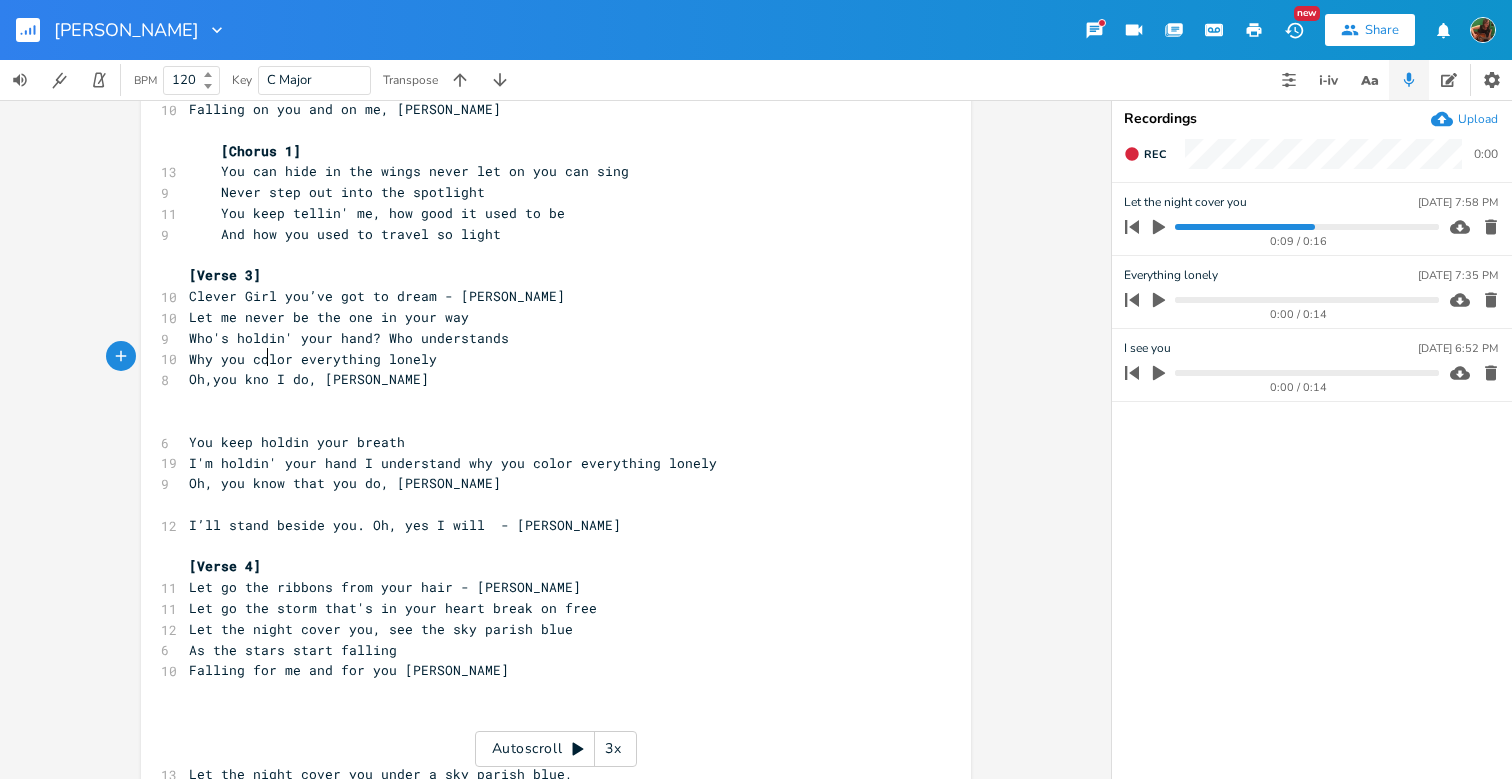 type on "you know" 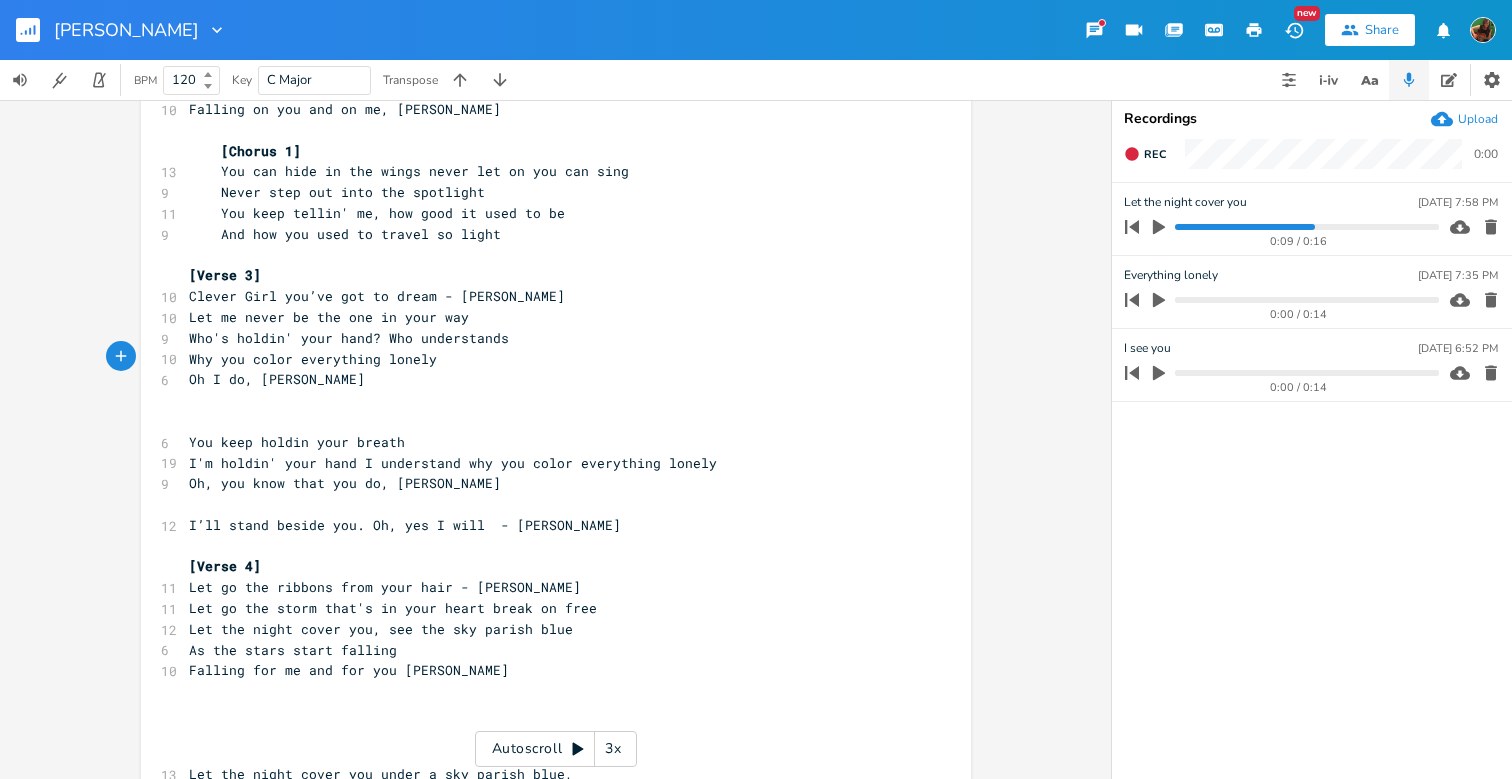 scroll, scrollTop: 0, scrollLeft: 6, axis: horizontal 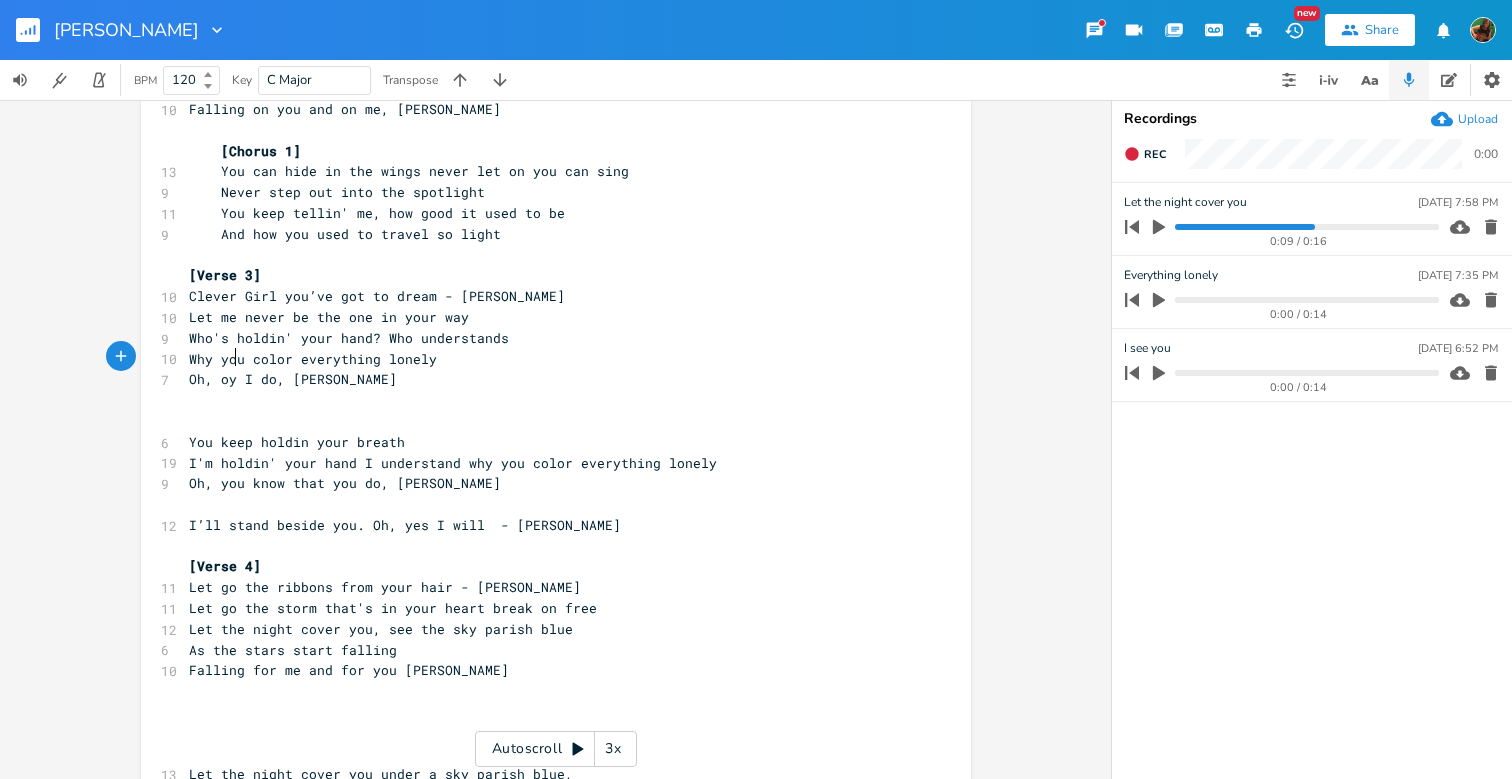 type on ", oy" 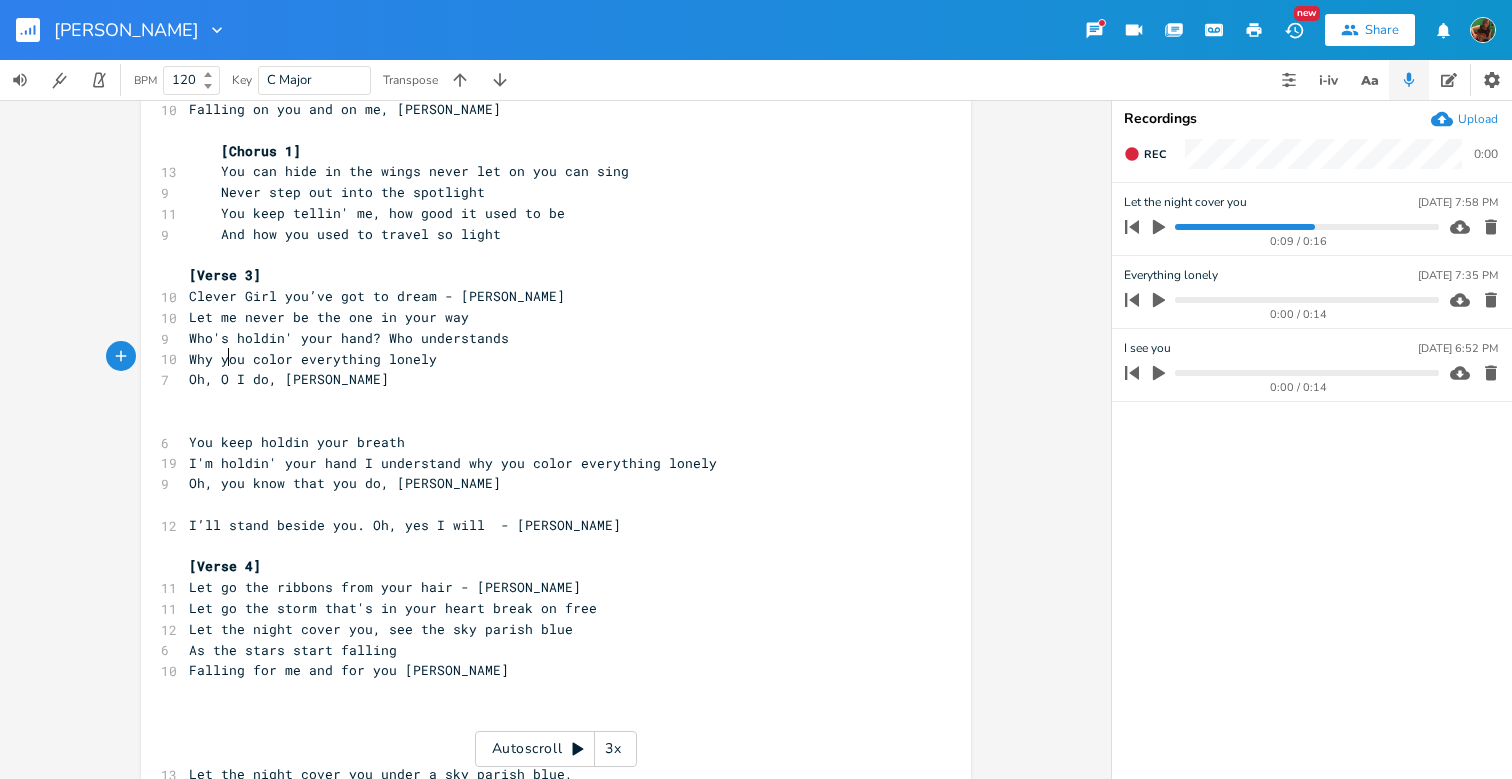 type on "Oy" 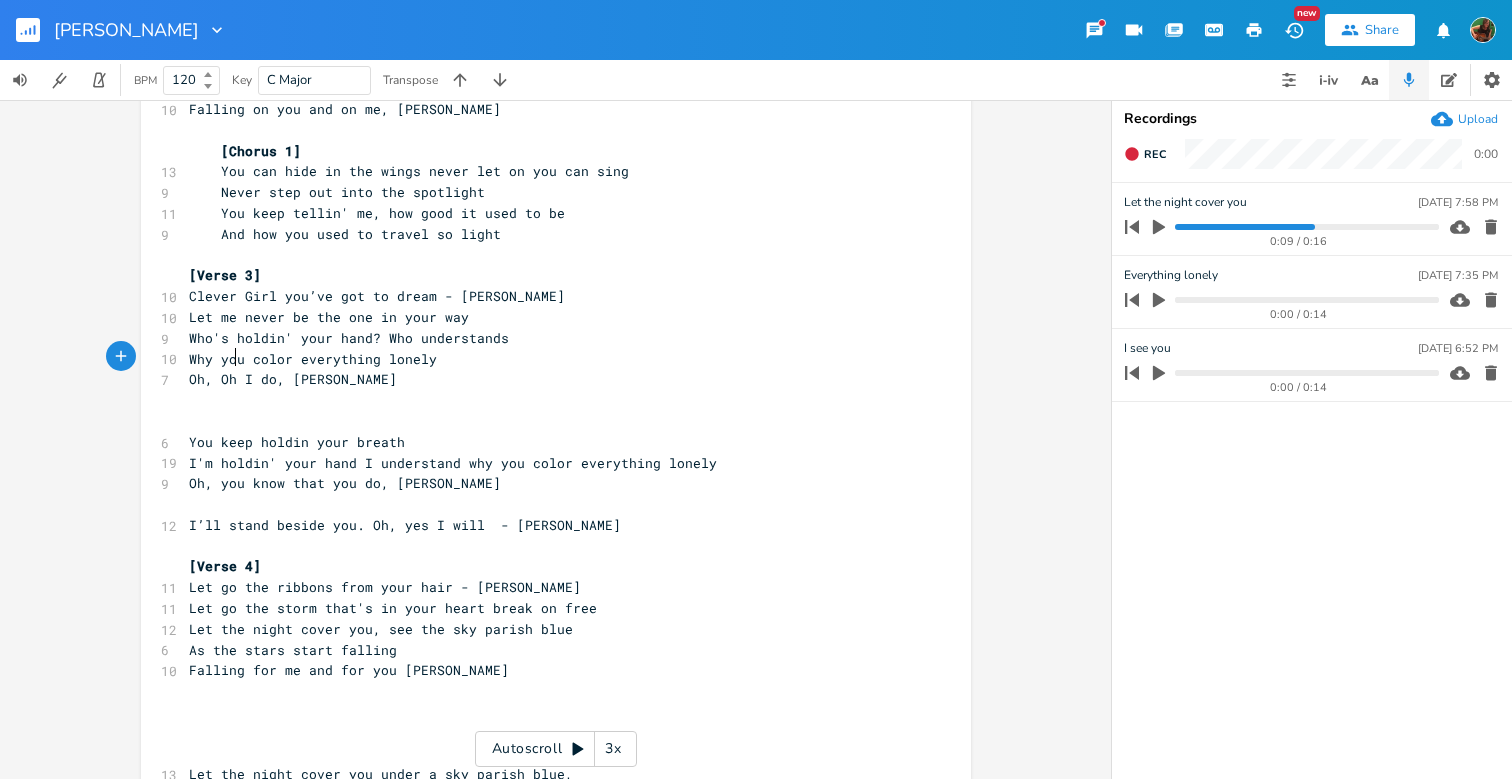 scroll, scrollTop: 0, scrollLeft: 6, axis: horizontal 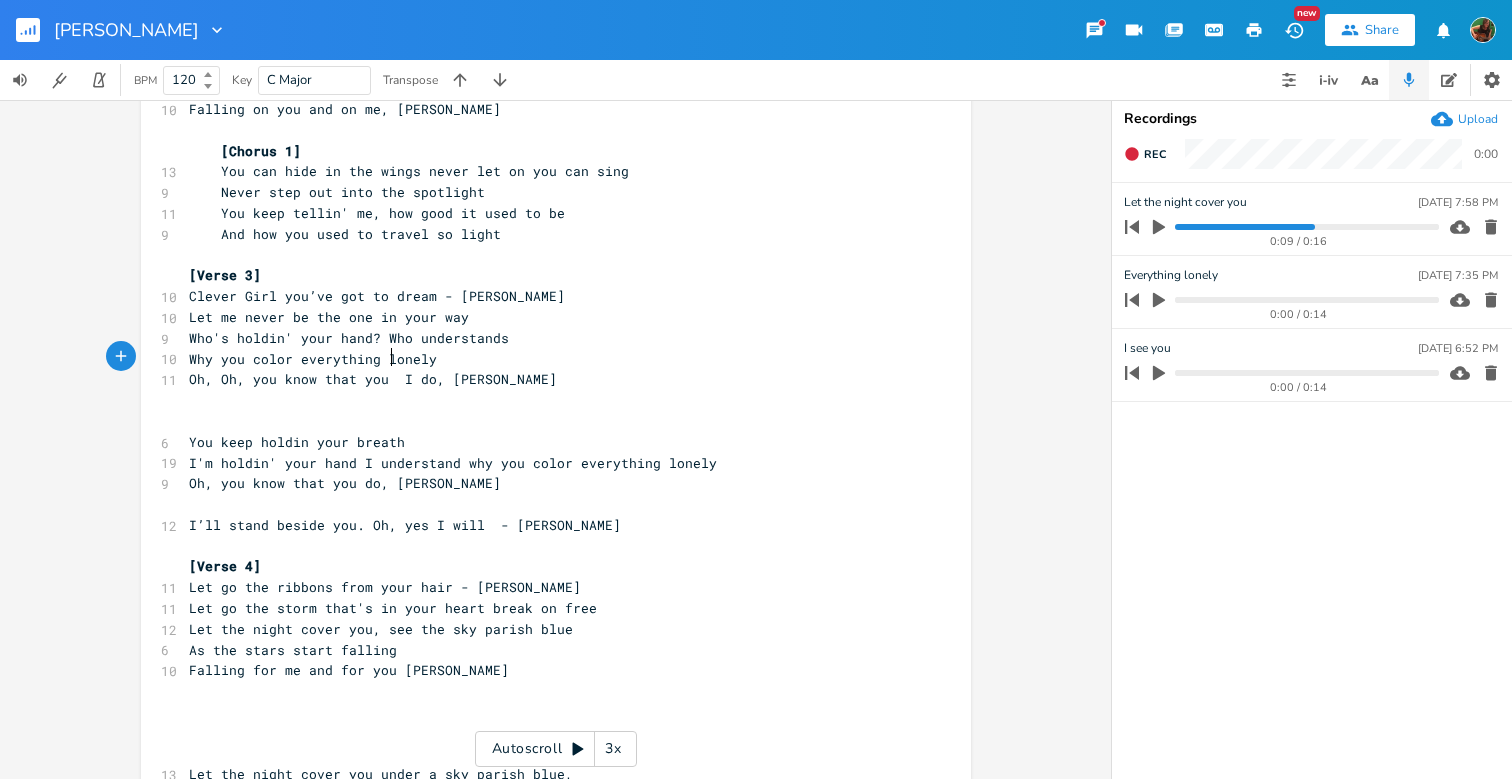 type on "h, you know that you do" 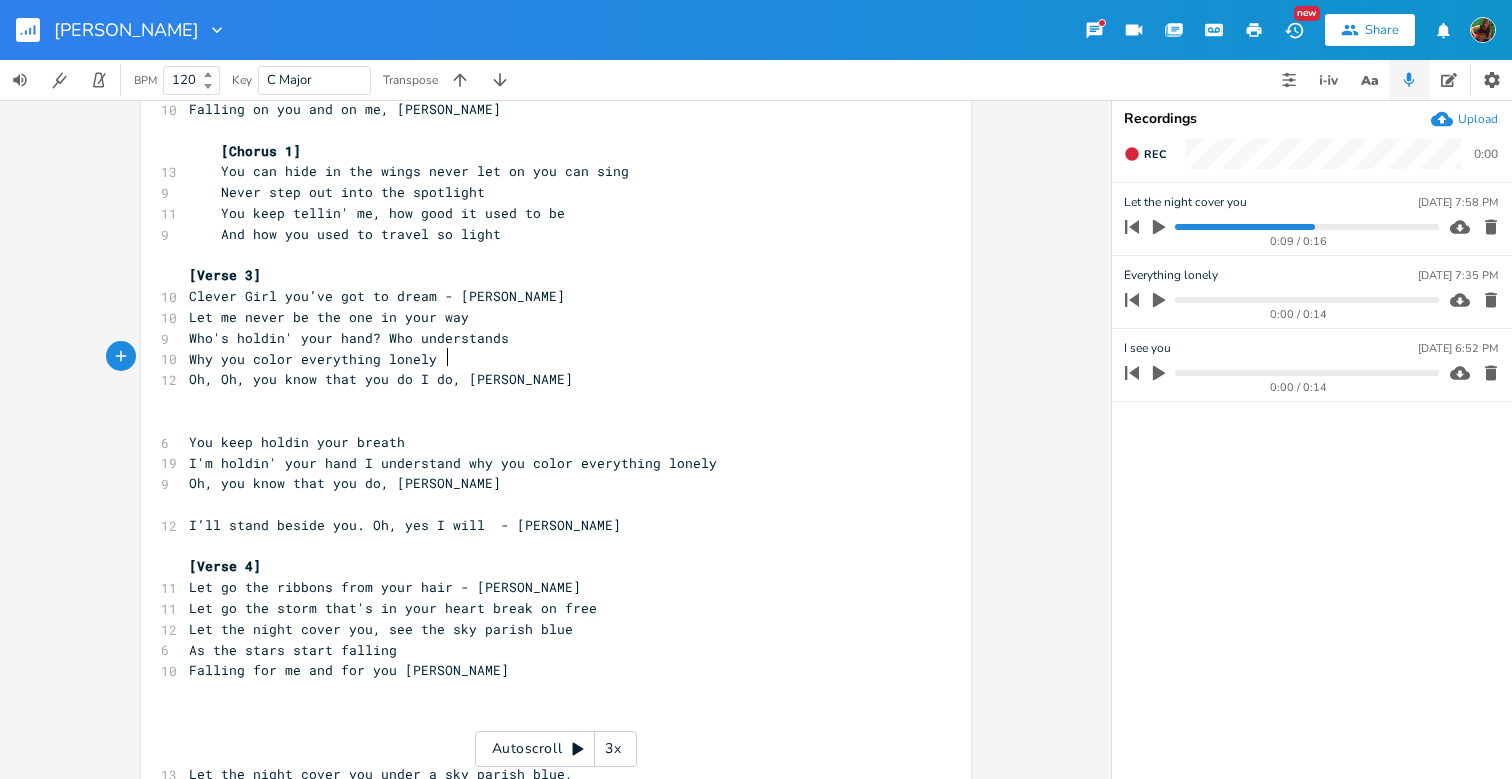 click on "Oh, Oh, you know that you do I do, [PERSON_NAME]" at bounding box center (381, 379) 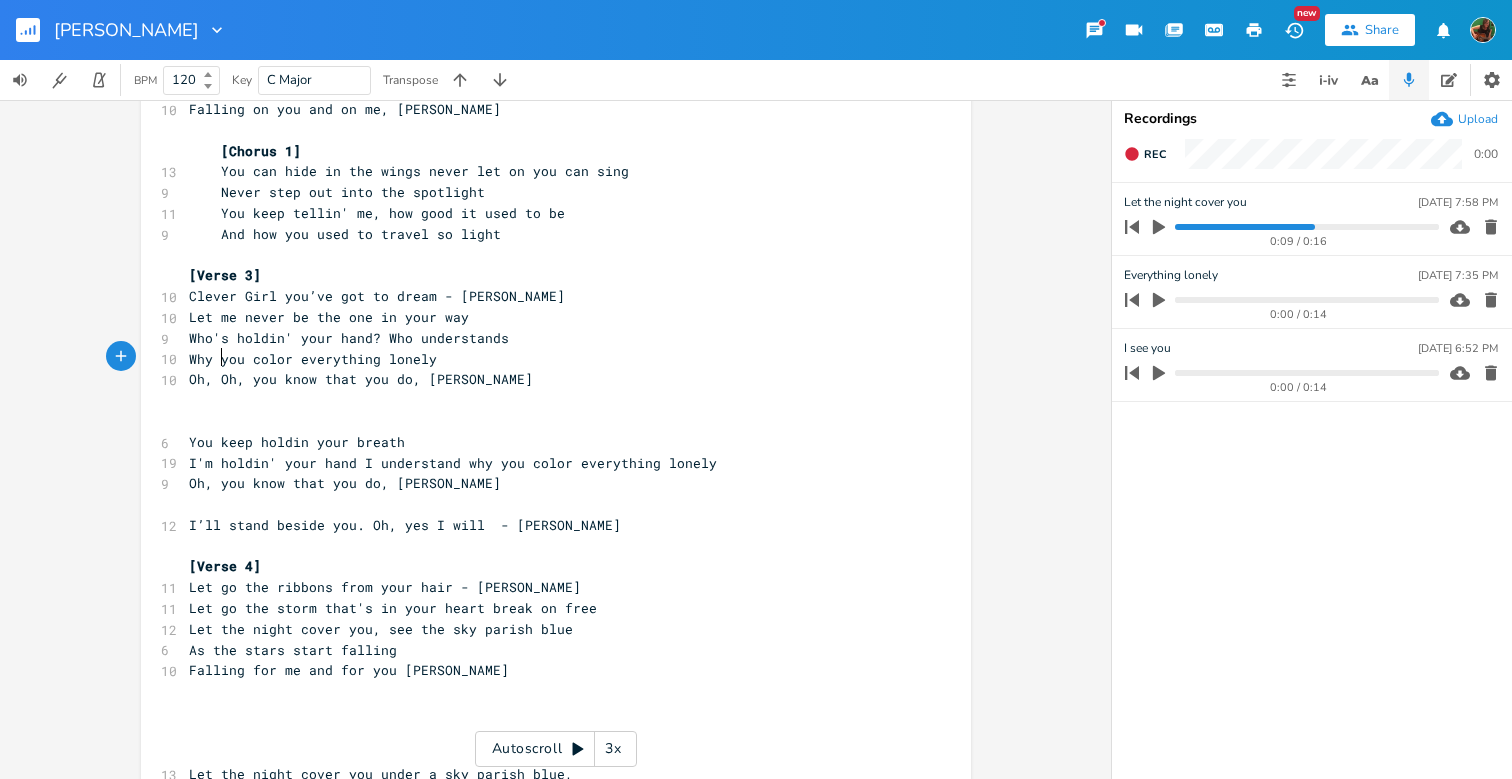 click on "Oh, Oh, you know that you do, [PERSON_NAME]" at bounding box center [361, 379] 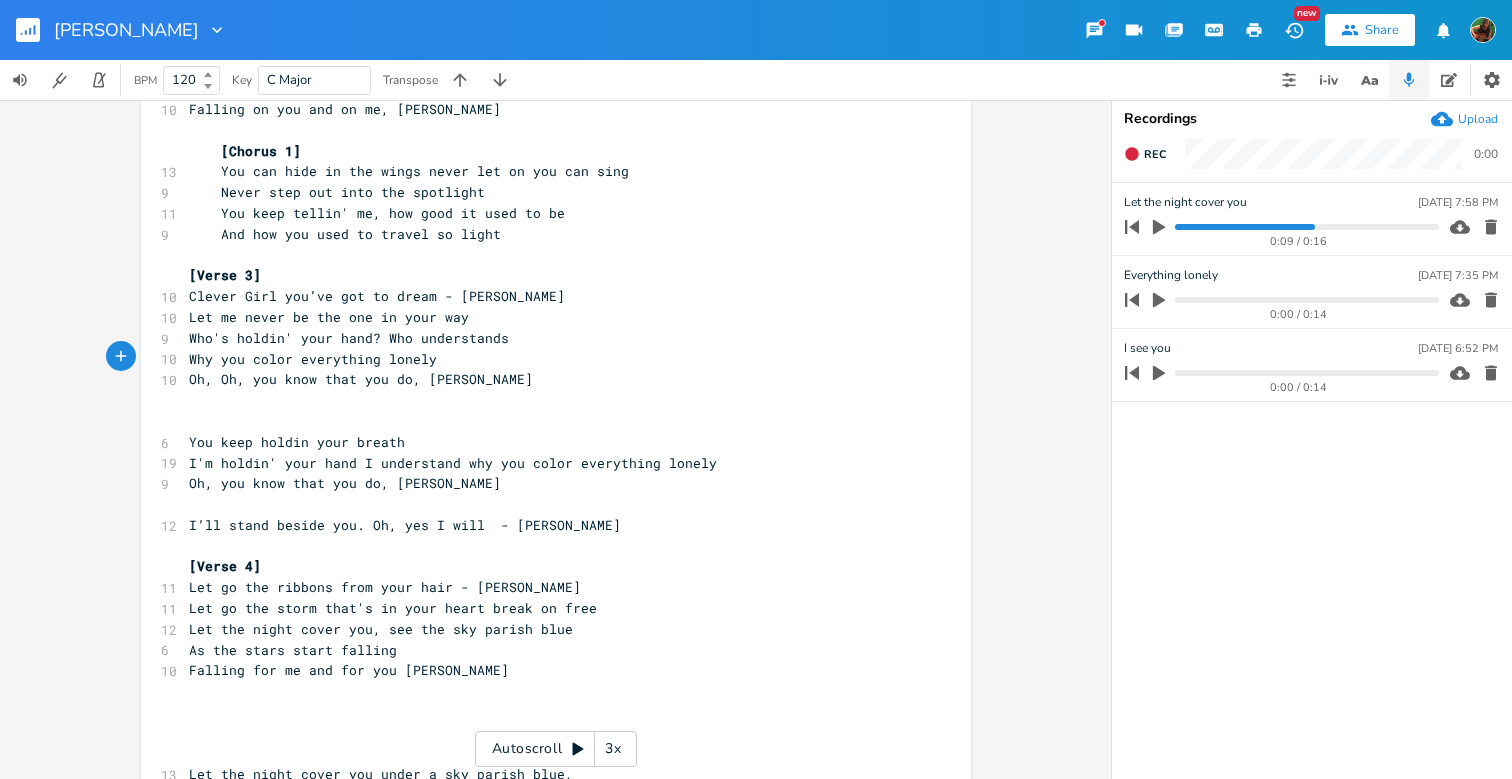 click on "Oh, Oh, you know that you do, [PERSON_NAME]" at bounding box center (361, 379) 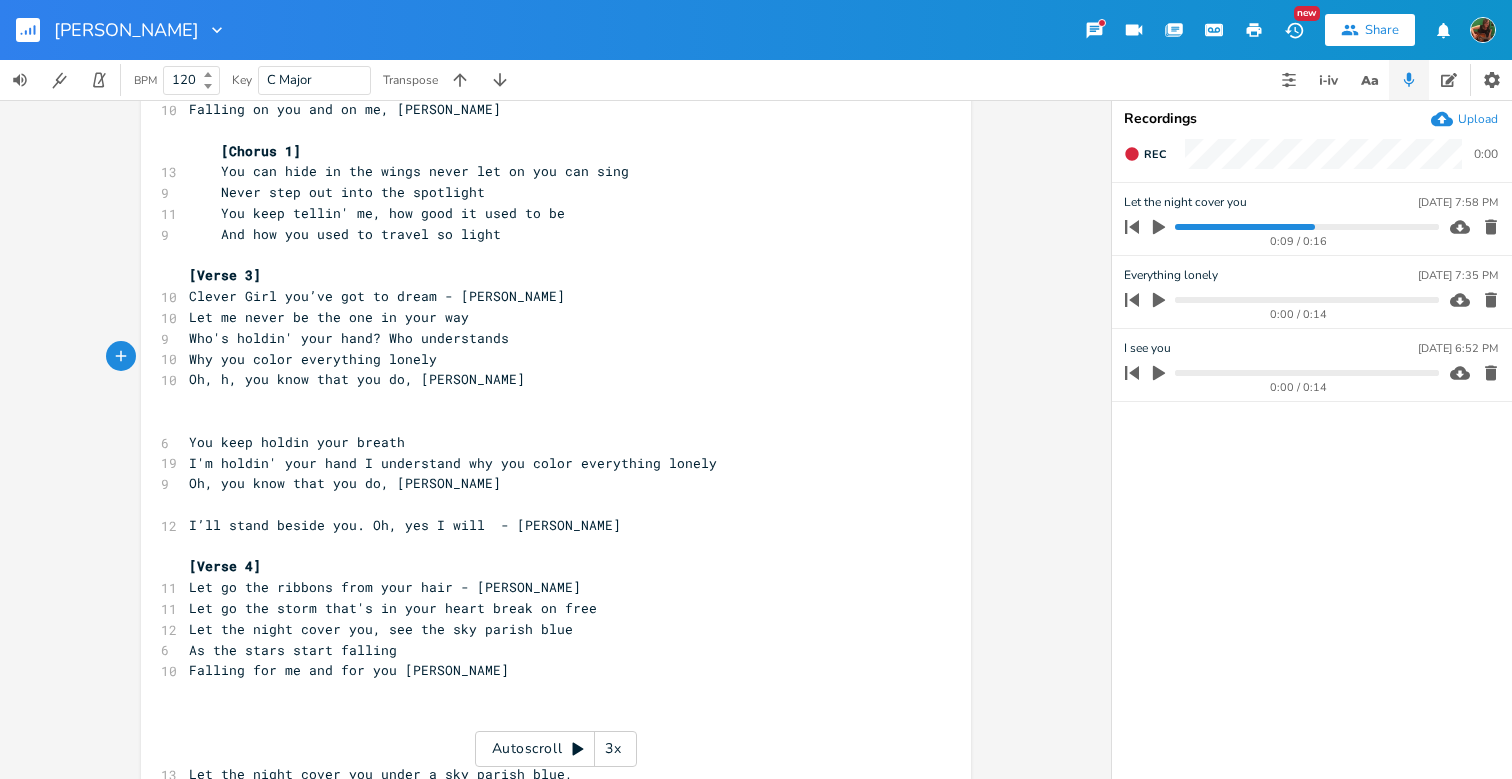 type on "o" 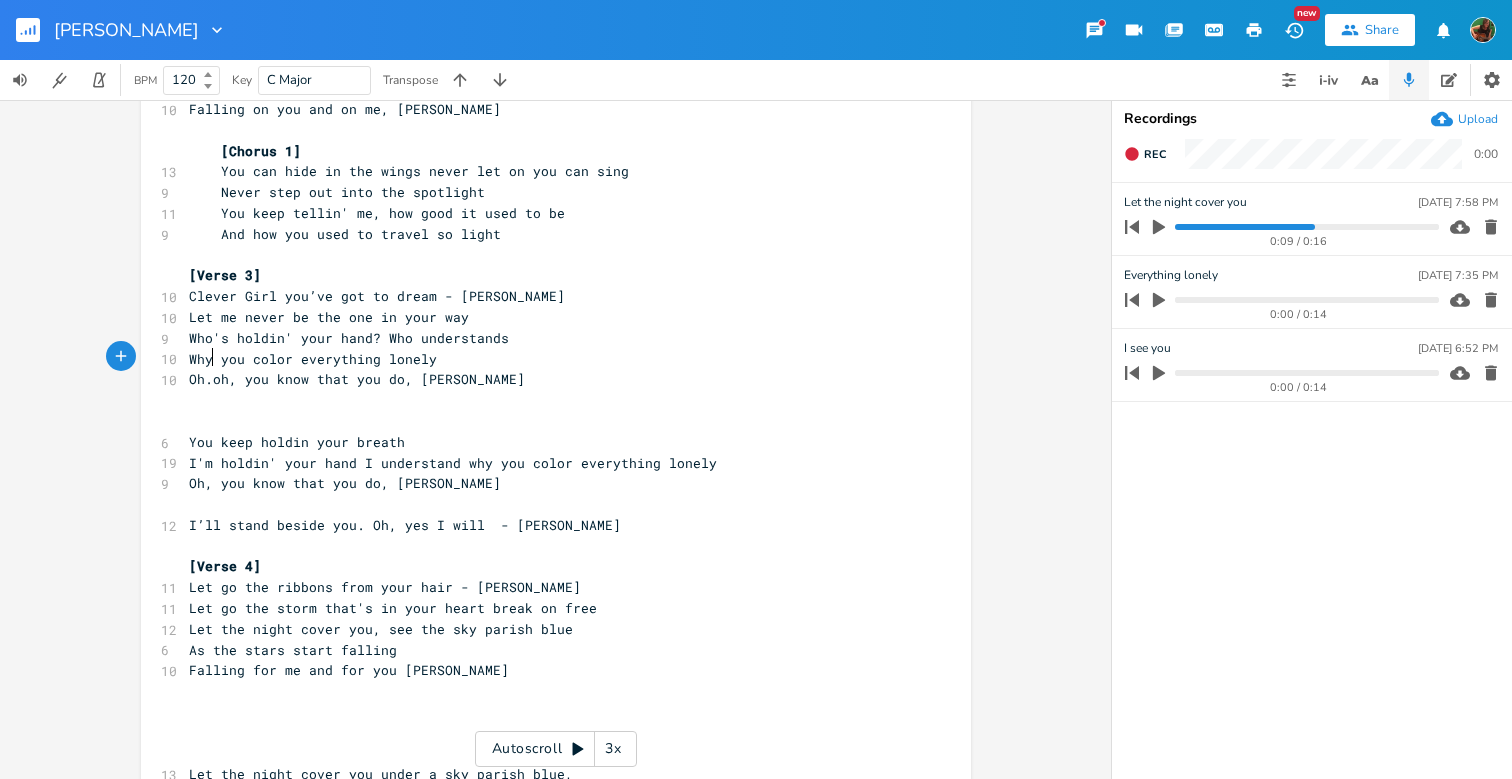 scroll, scrollTop: 0, scrollLeft: 5, axis: horizontal 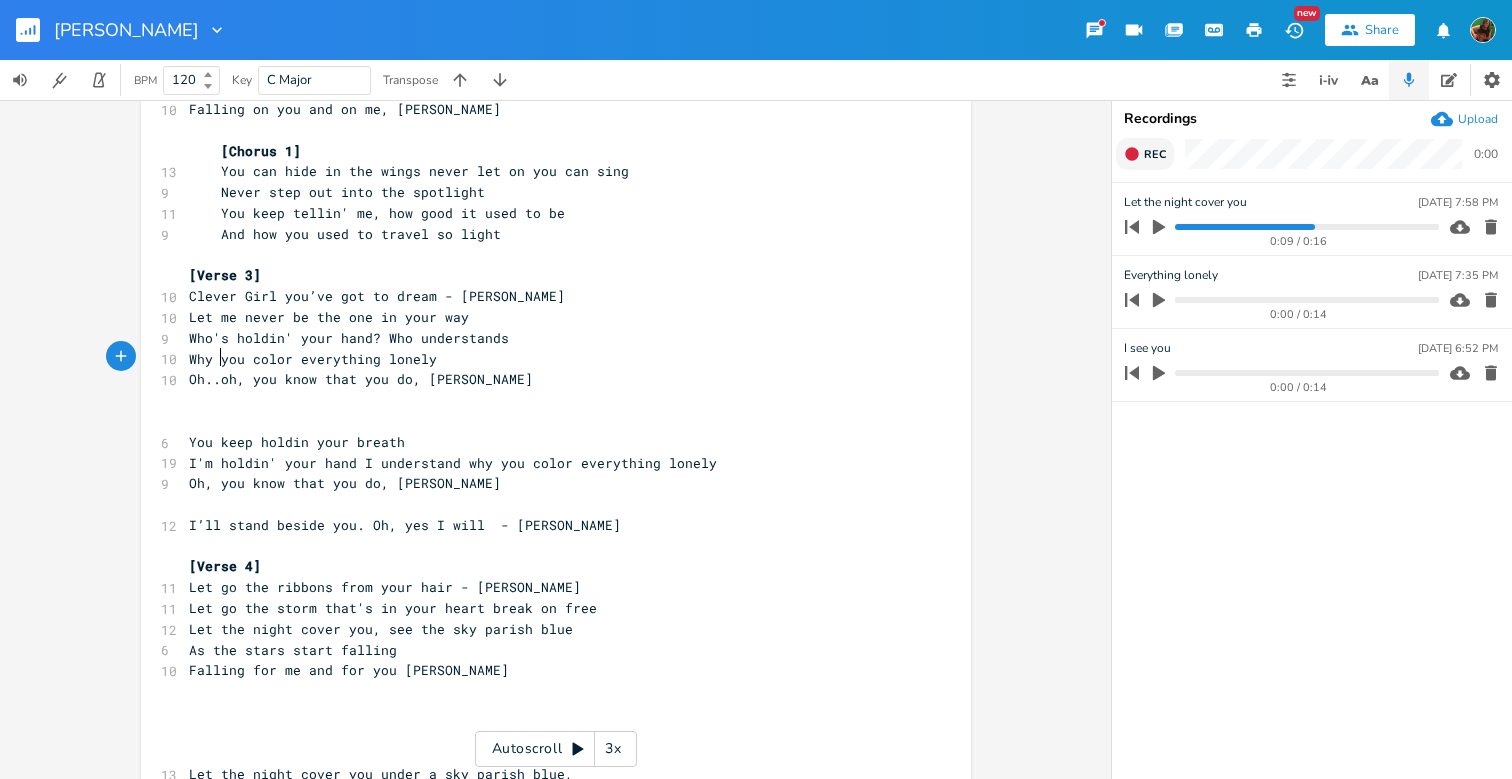 type on ".." 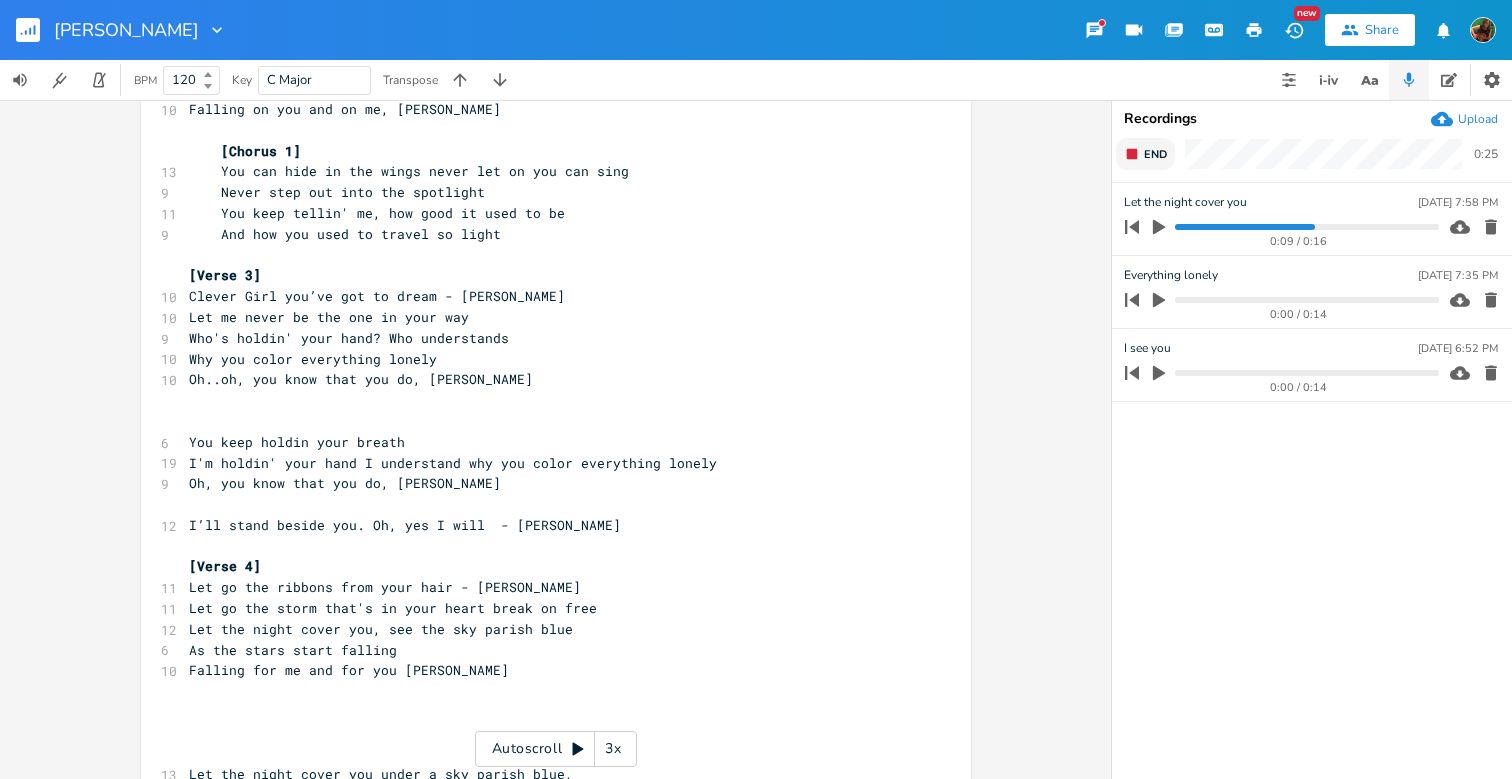 click 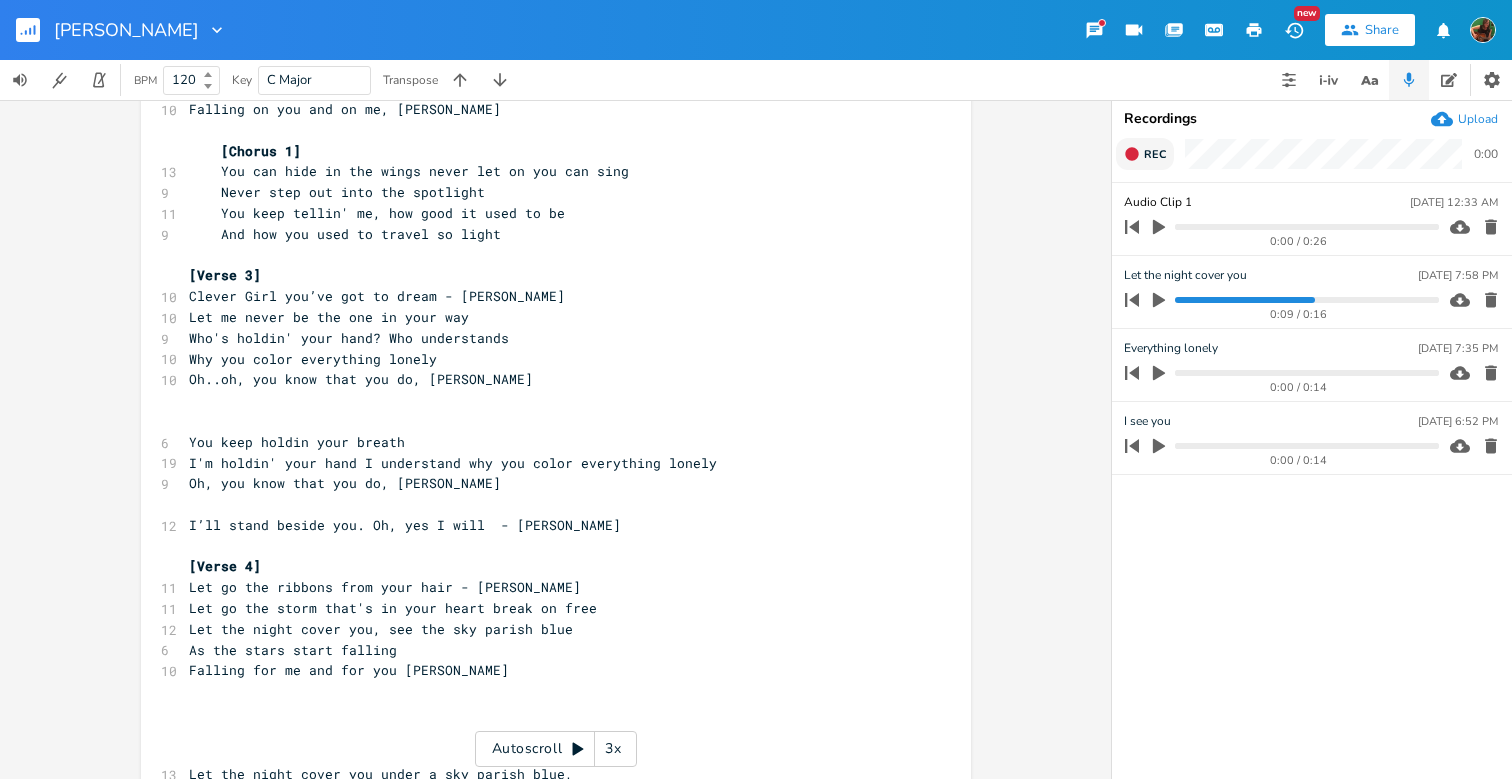scroll, scrollTop: 0, scrollLeft: 1, axis: horizontal 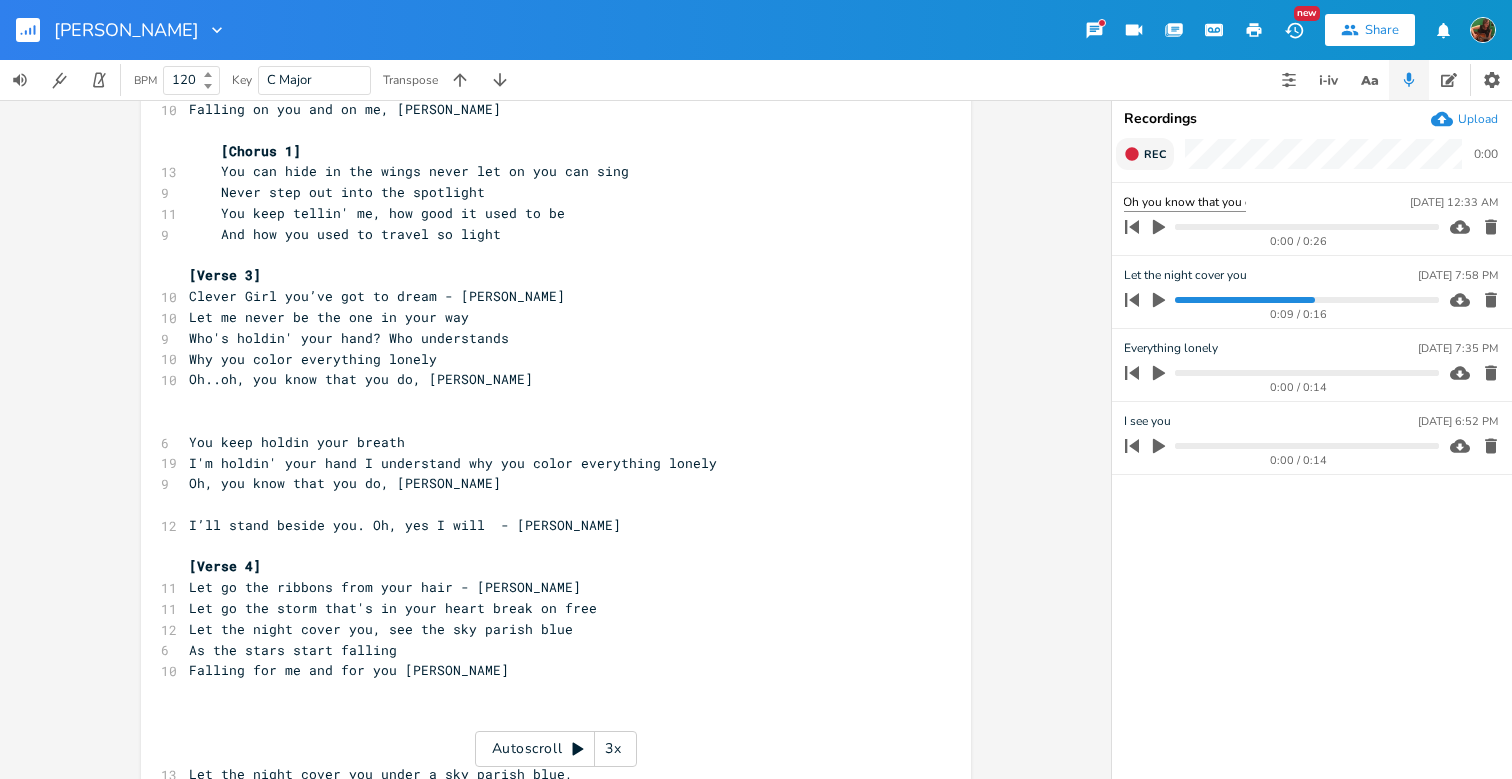 type on "Oh you know that you do" 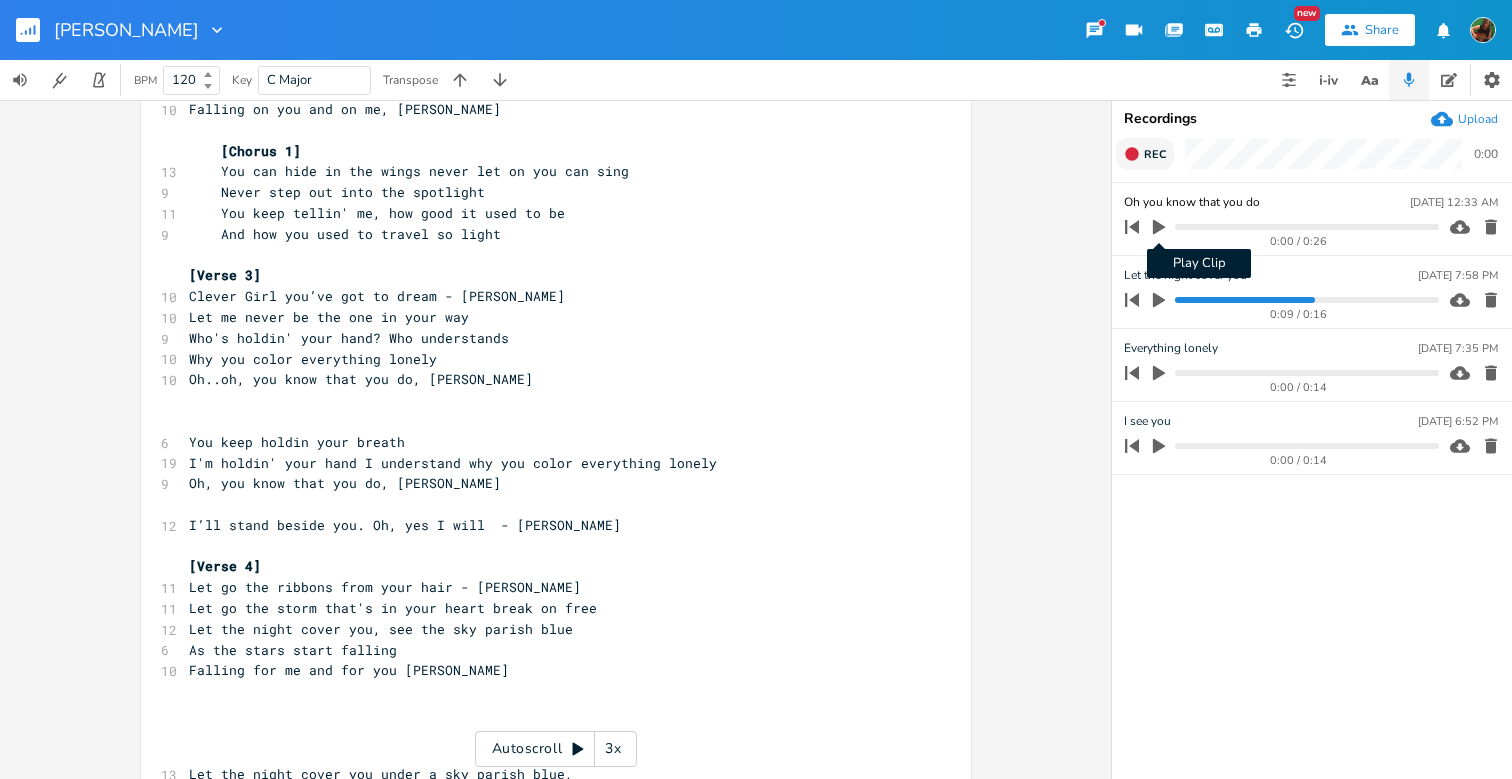 click 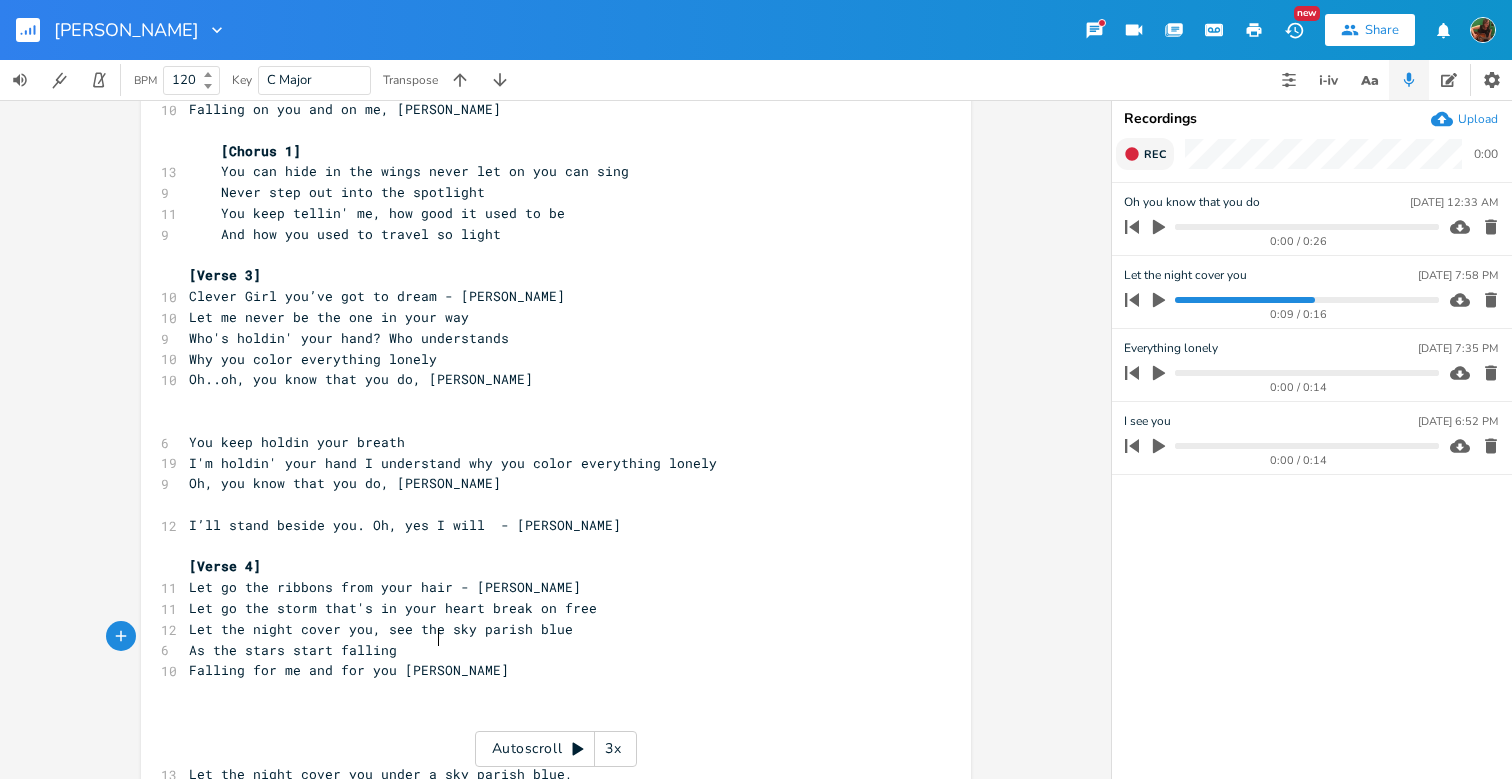 click on "Falling for me and for you [PERSON_NAME]" at bounding box center (546, 670) 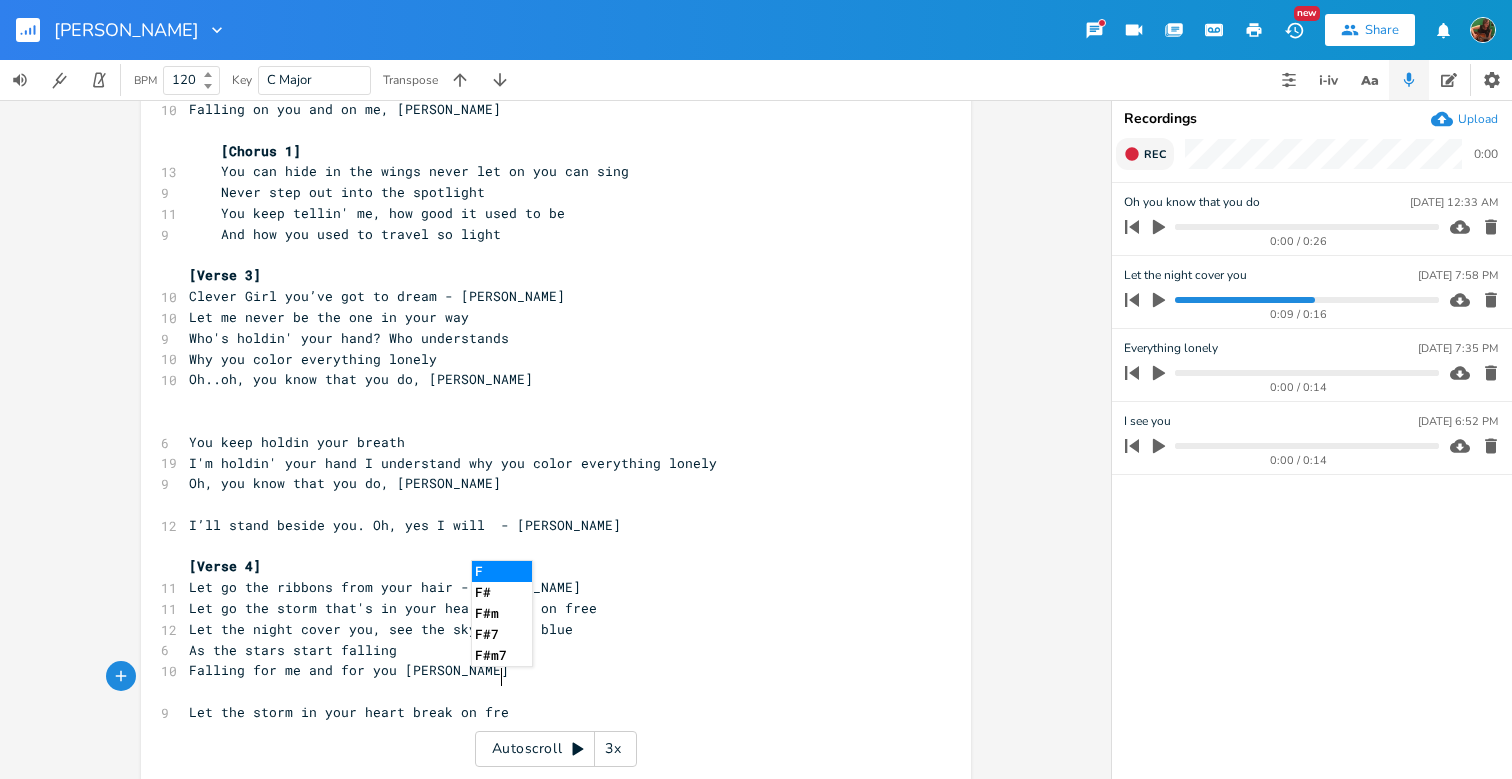 scroll, scrollTop: 0, scrollLeft: 199, axis: horizontal 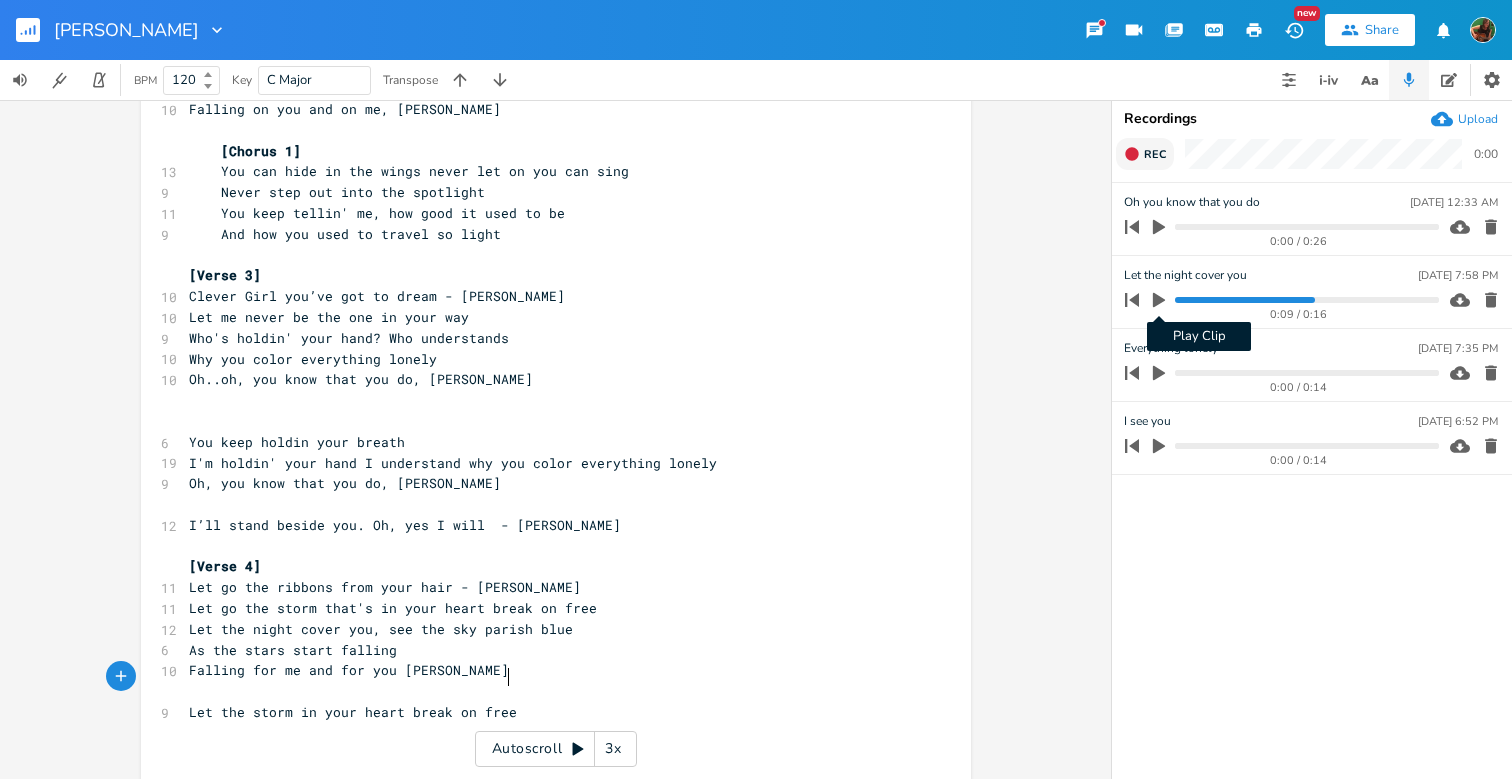 type on "Let the storm in your heart break on free" 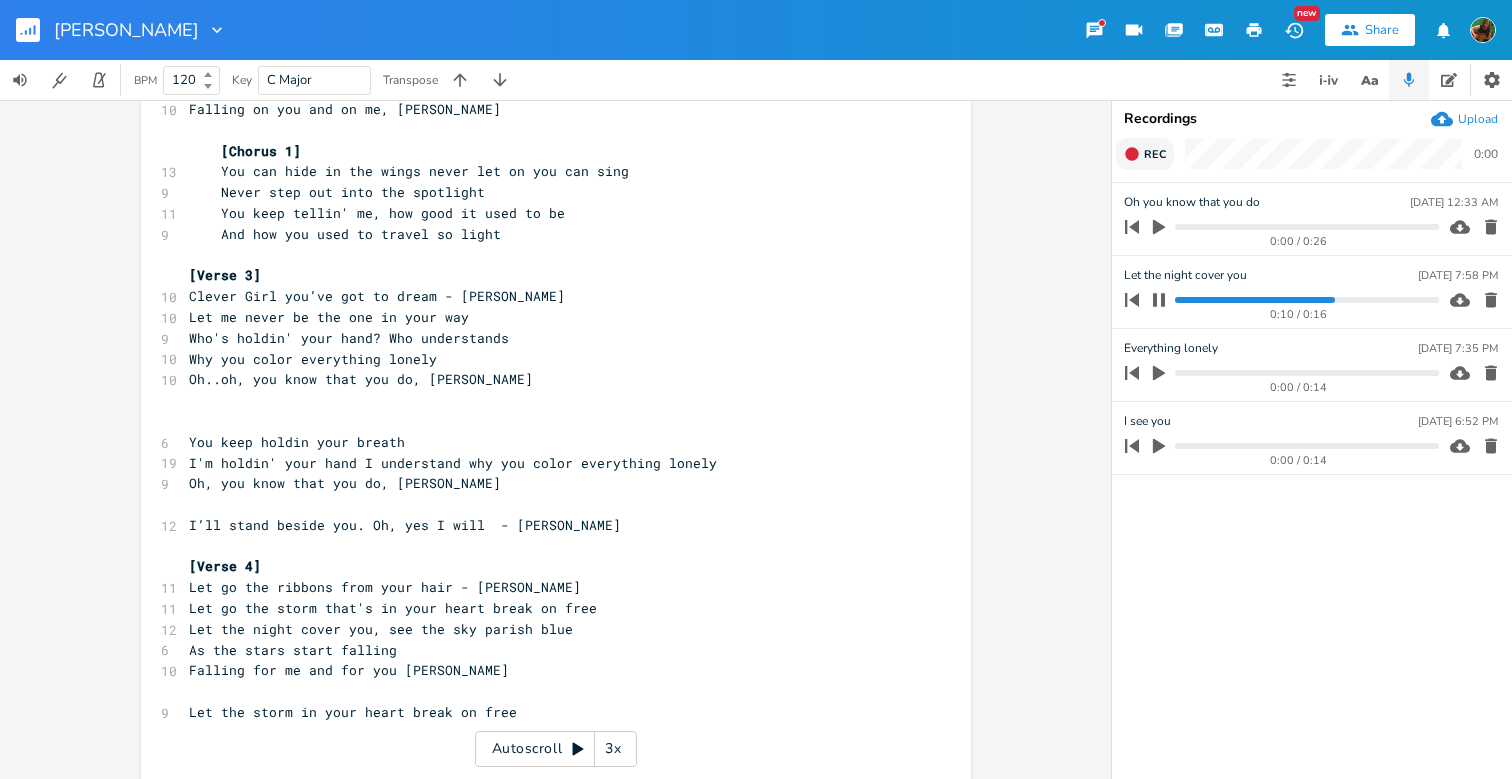 click at bounding box center [1306, 300] 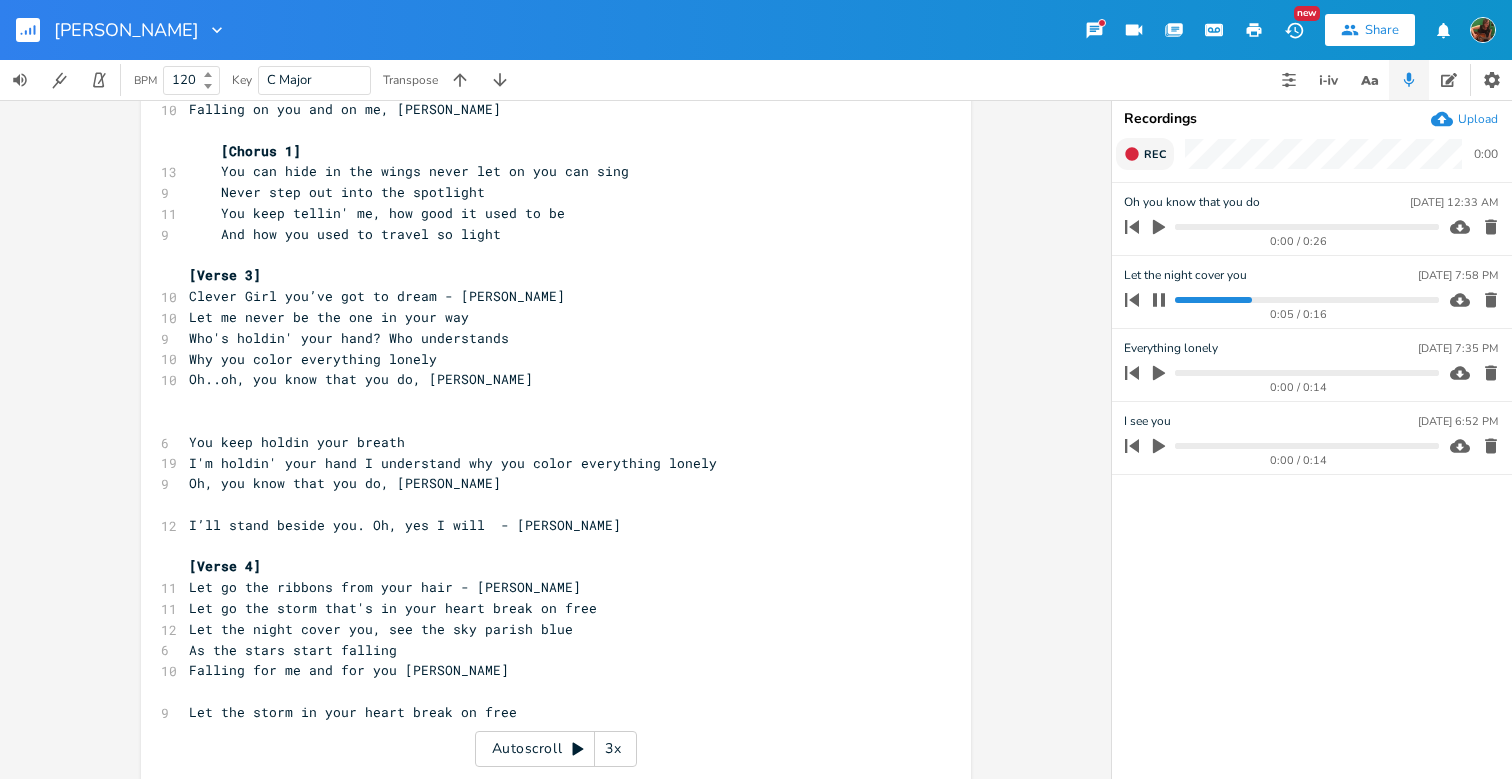 click 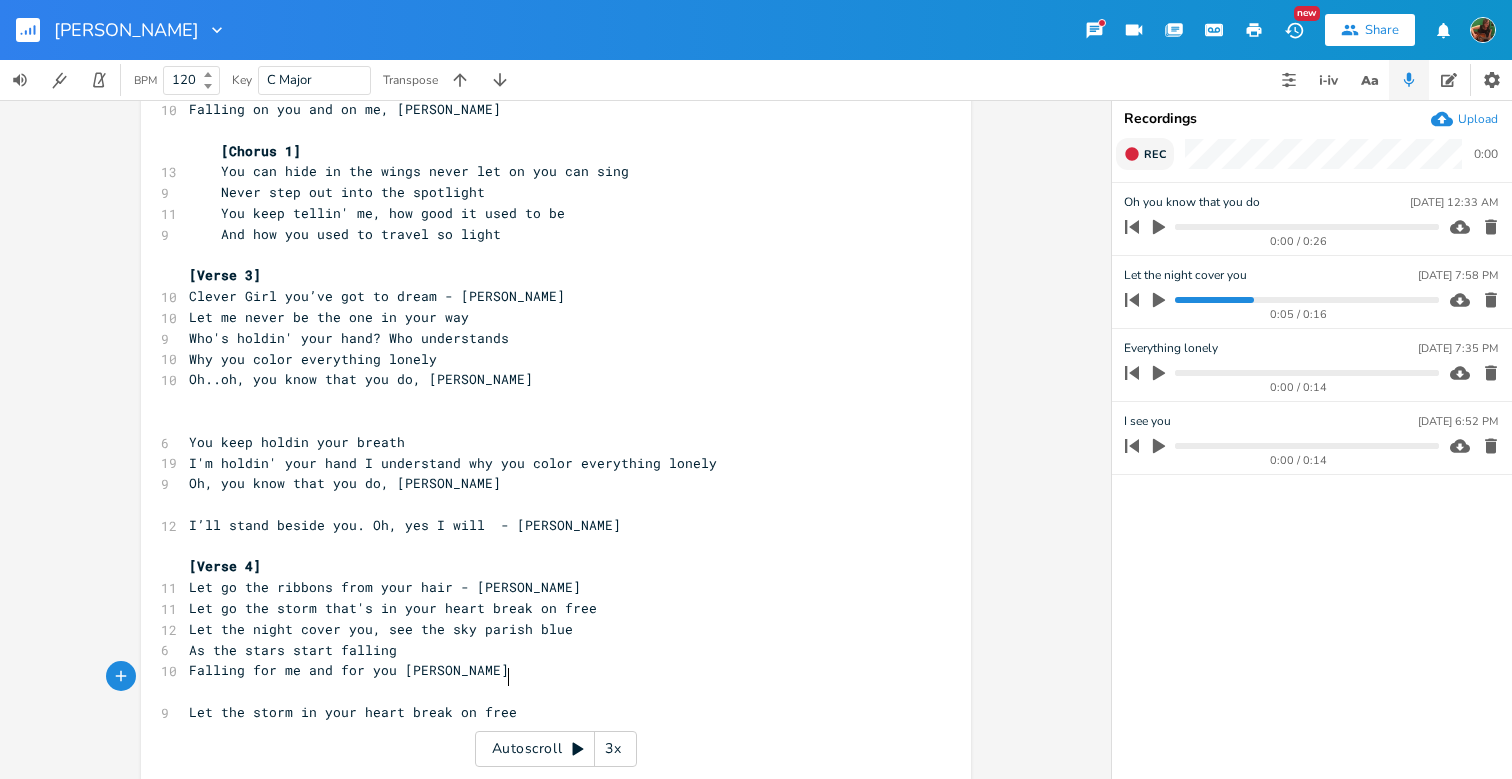 click on "Let the storm in your heart break on free" at bounding box center [546, 712] 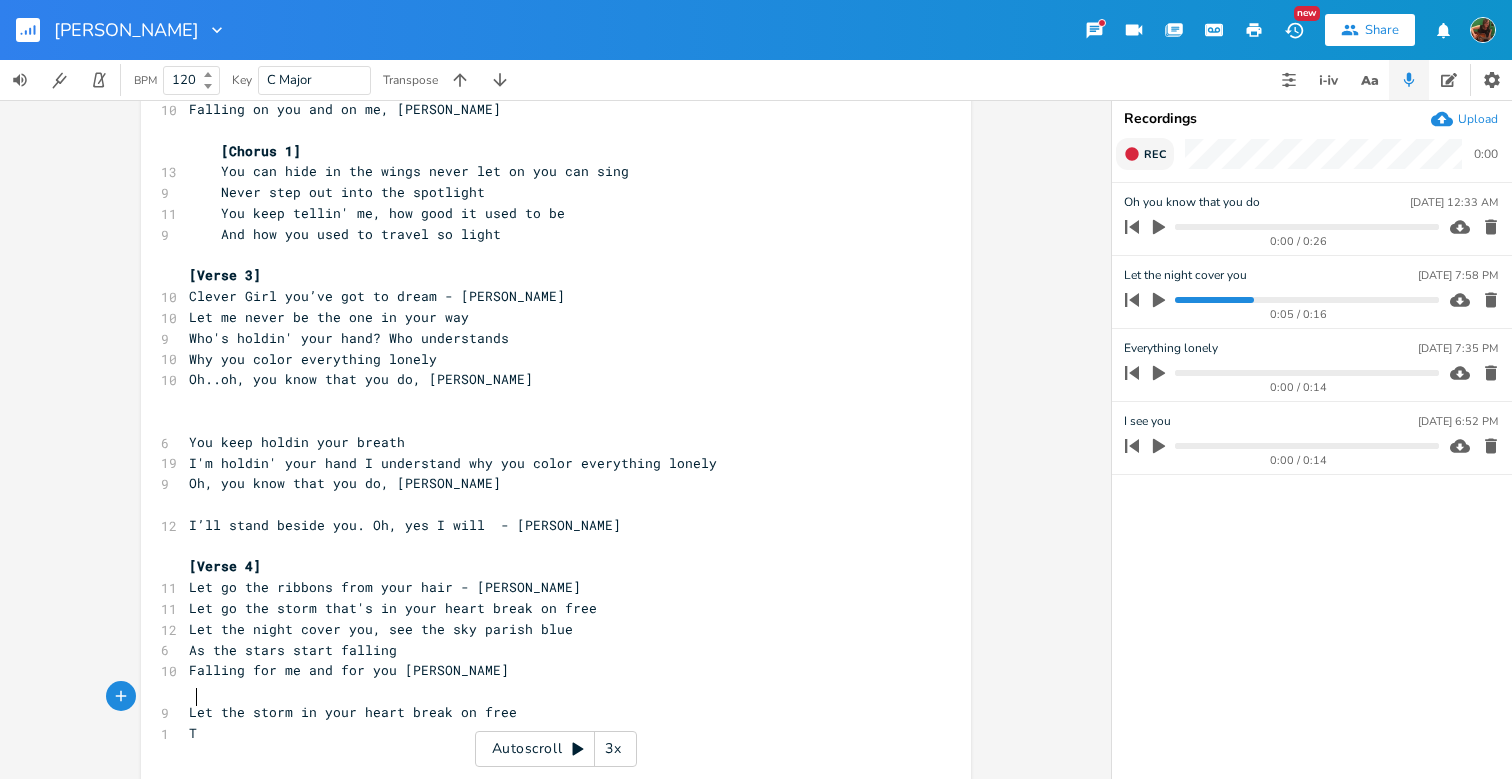 type on "The" 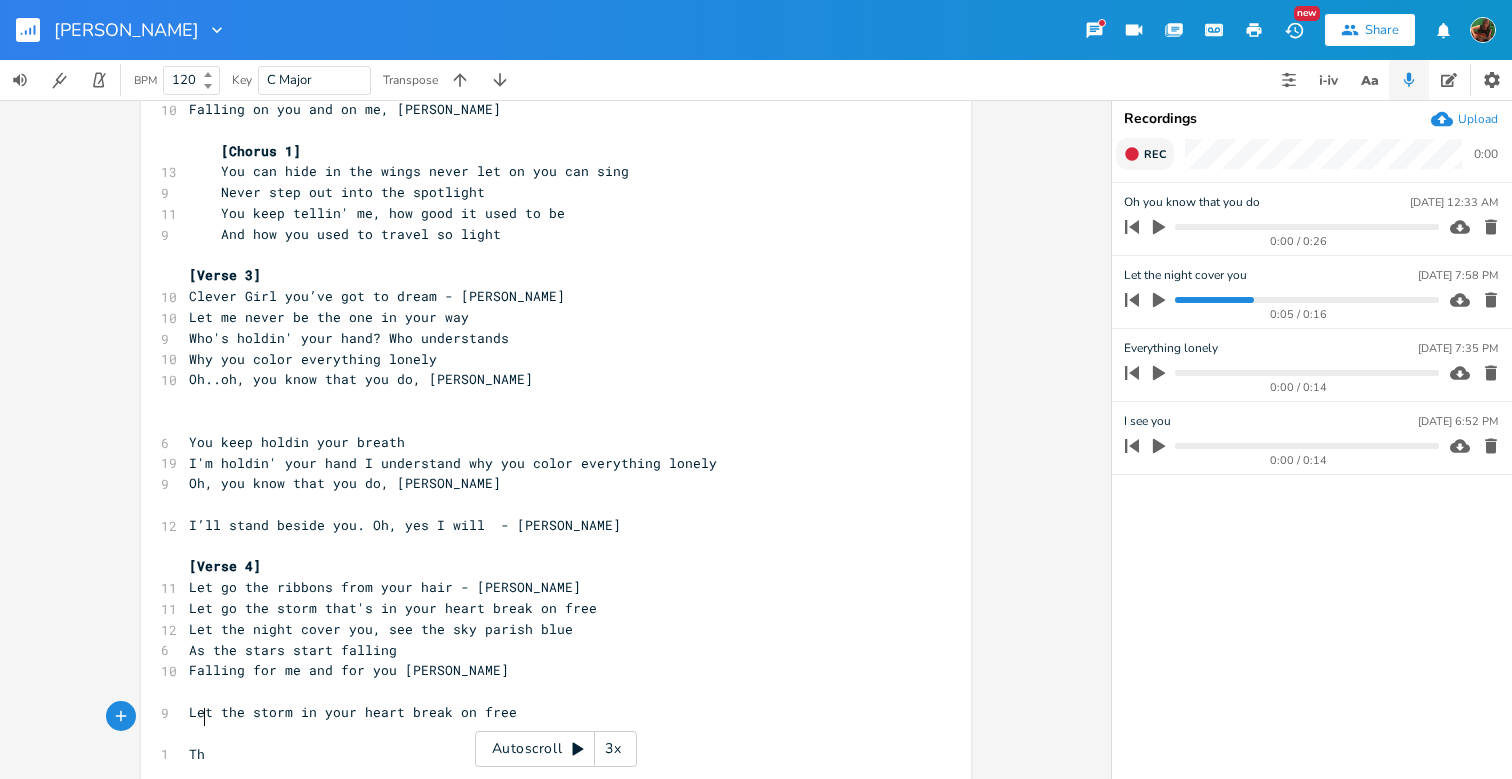 scroll, scrollTop: 0, scrollLeft: 21, axis: horizontal 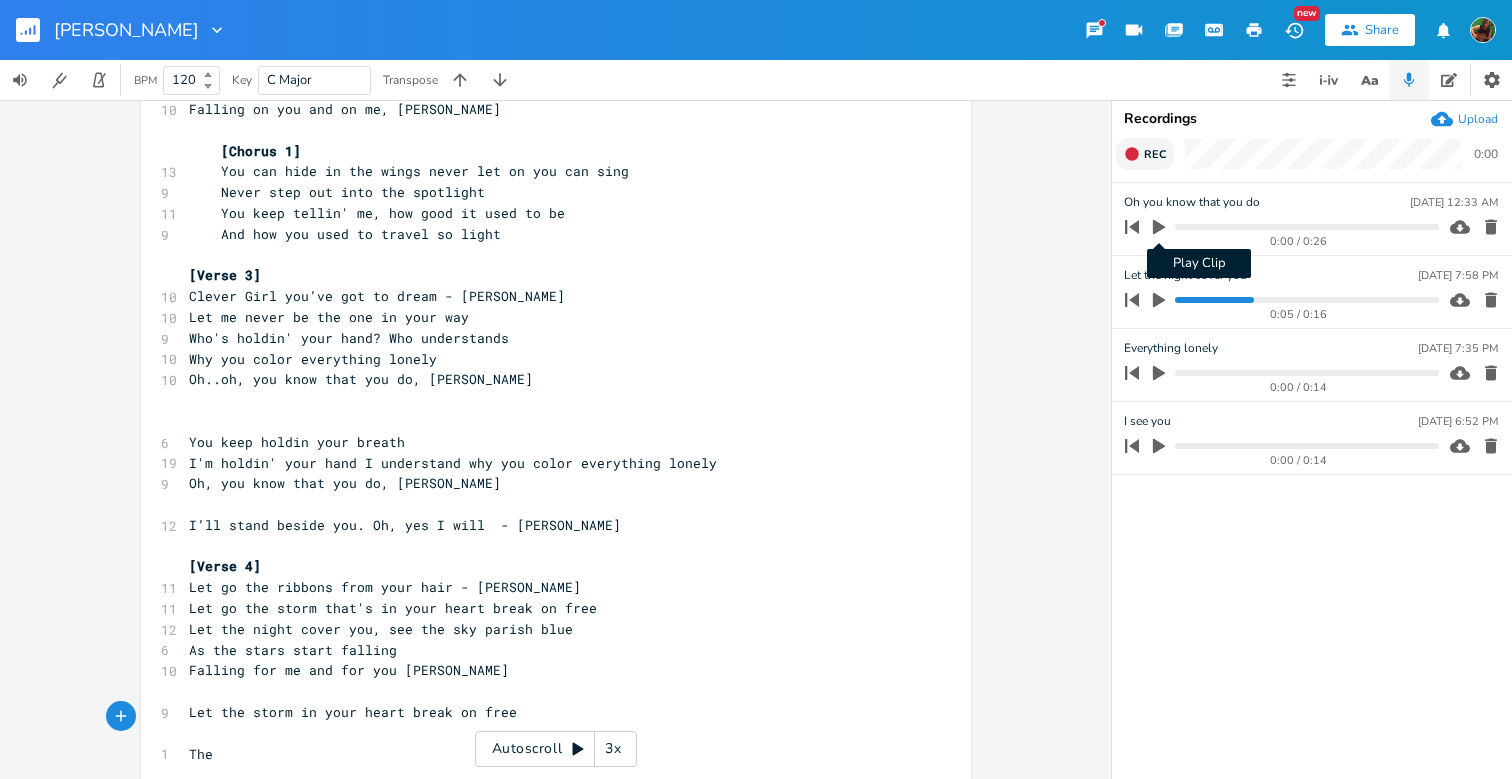 type on "The" 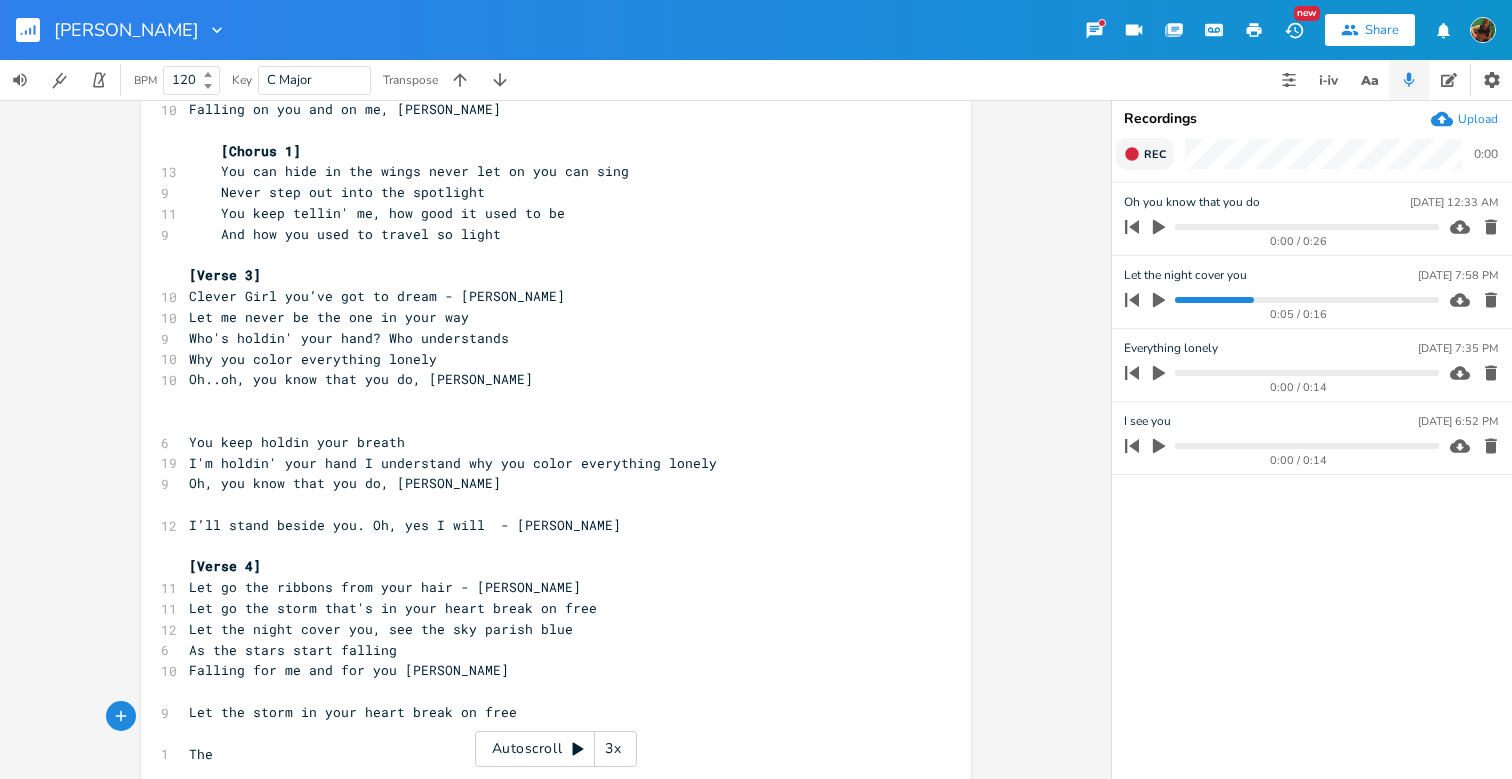 click 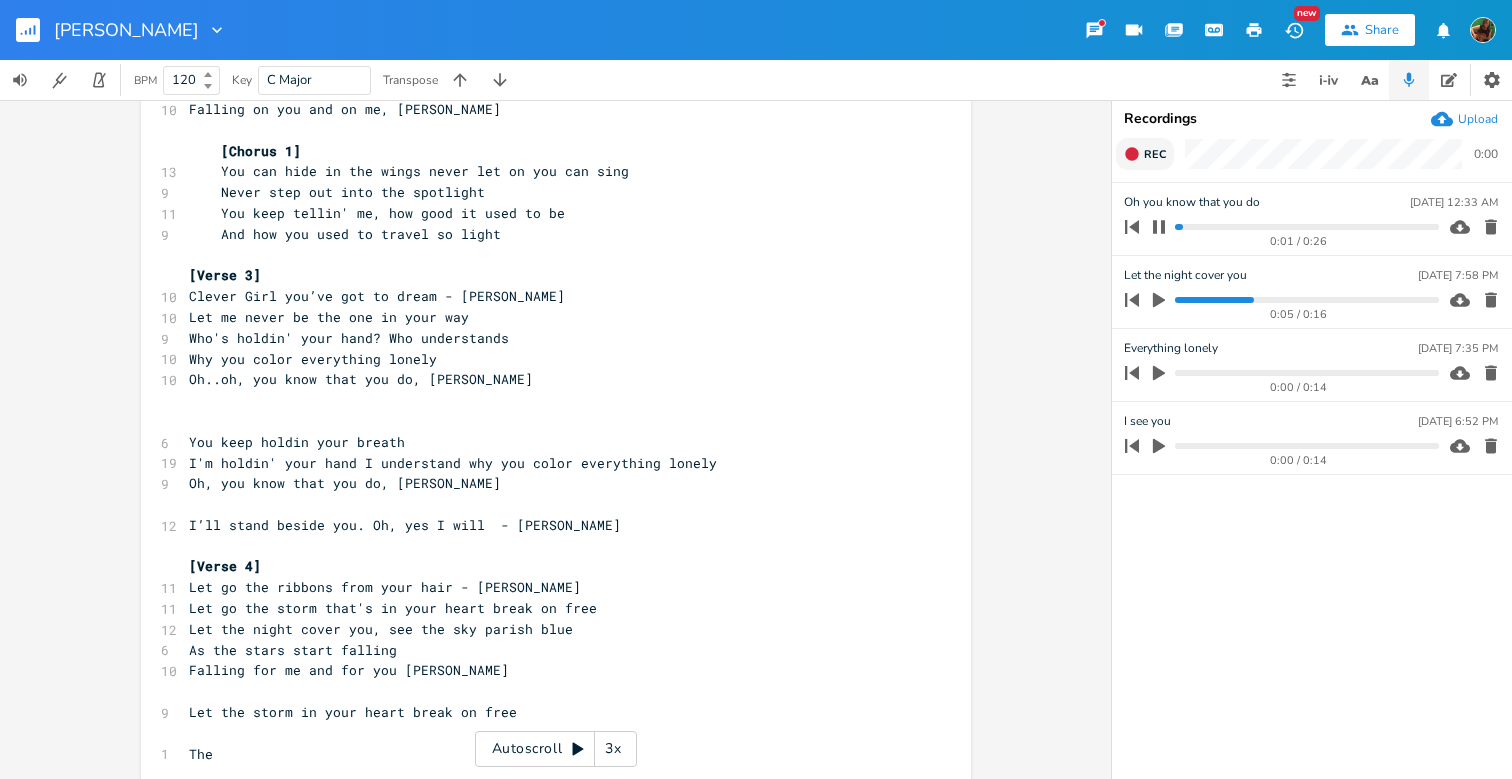 click 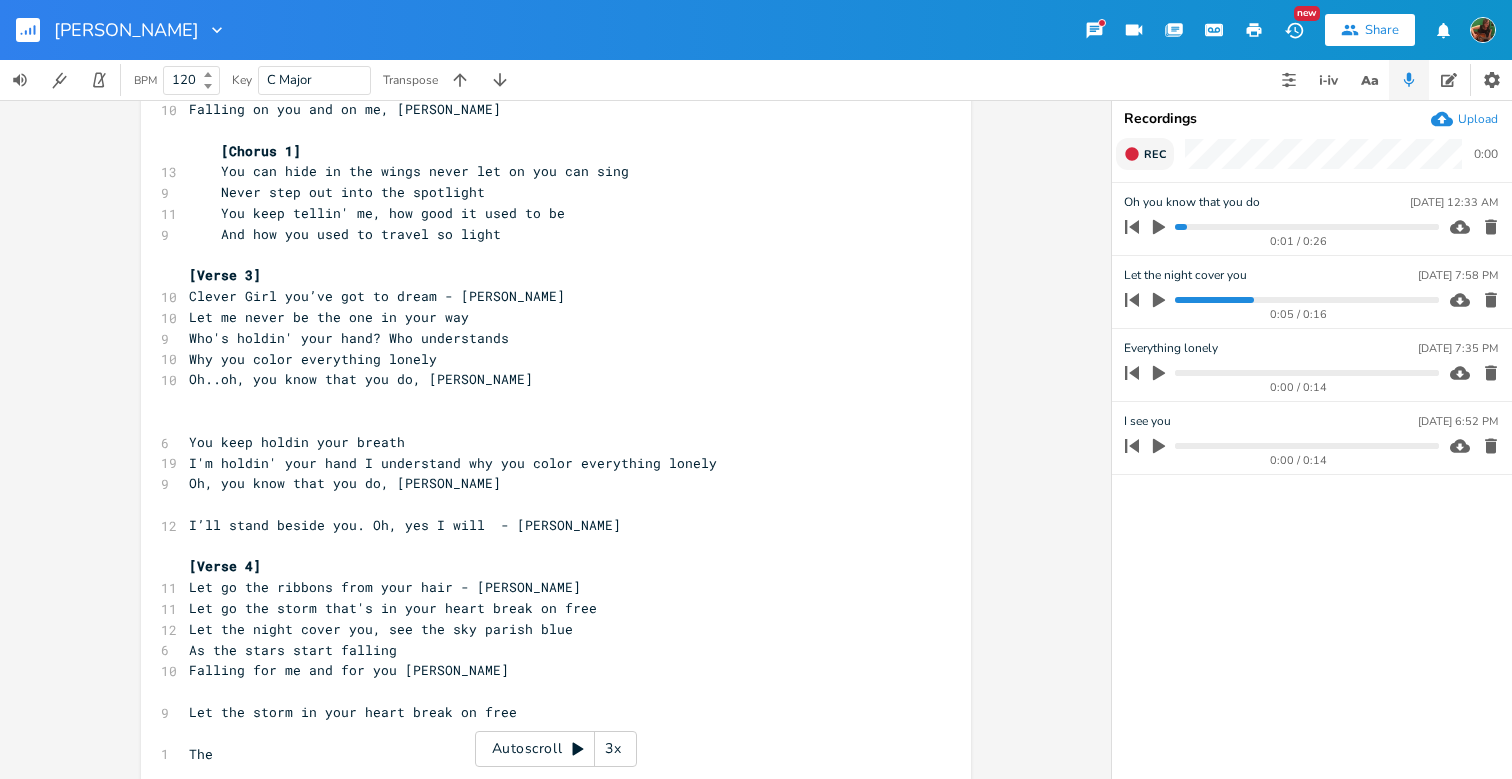 click at bounding box center [1306, 300] 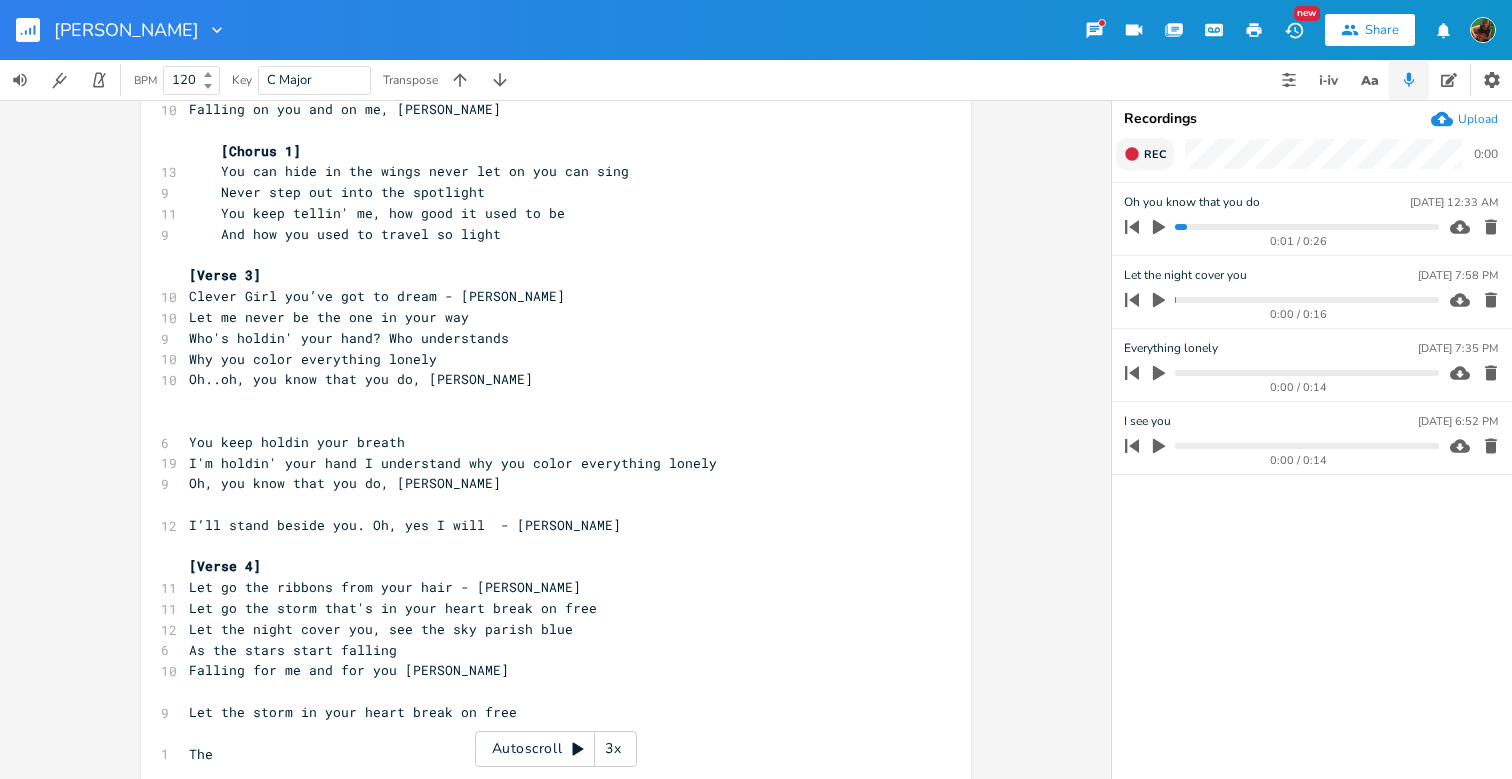 click 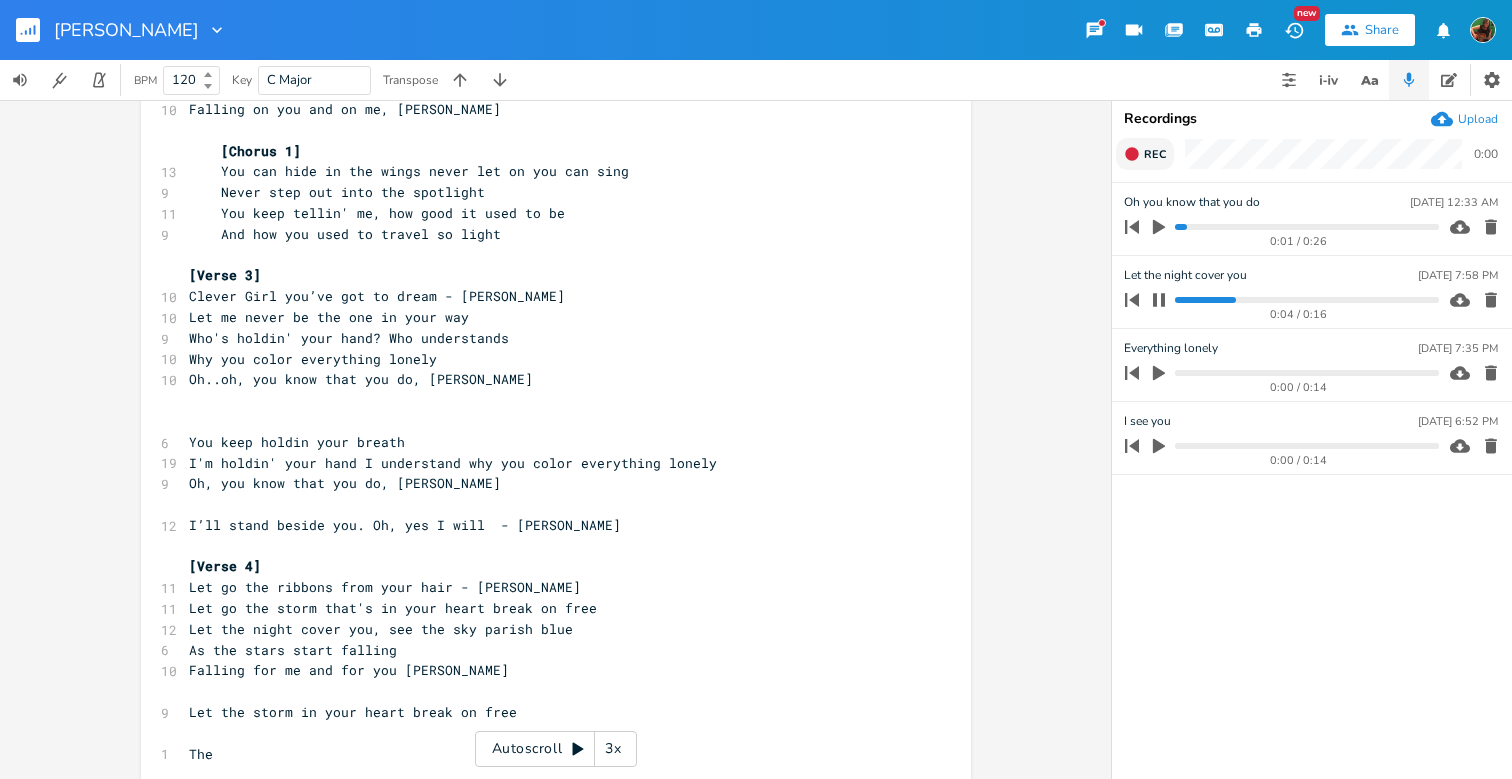 click 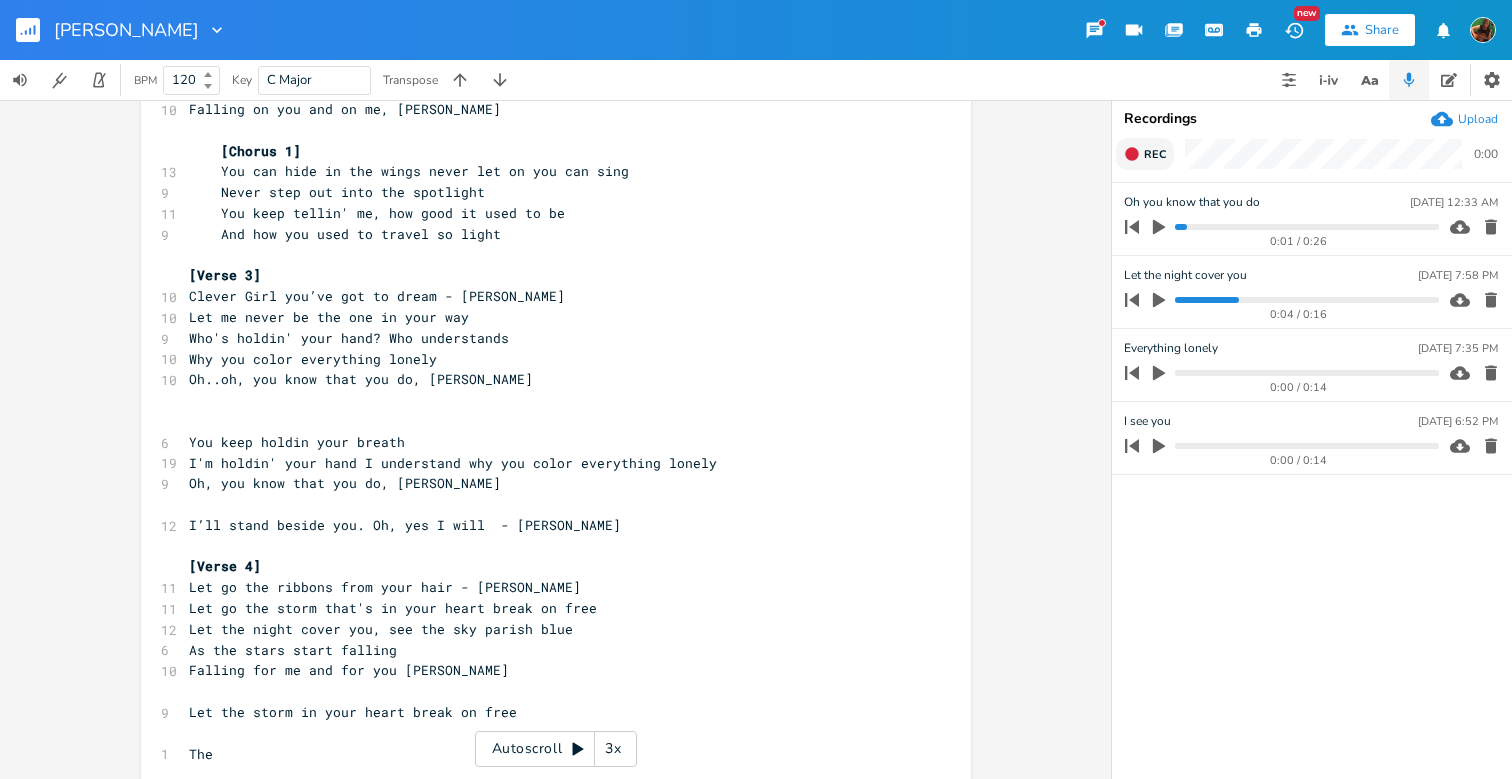 click at bounding box center [1306, 300] 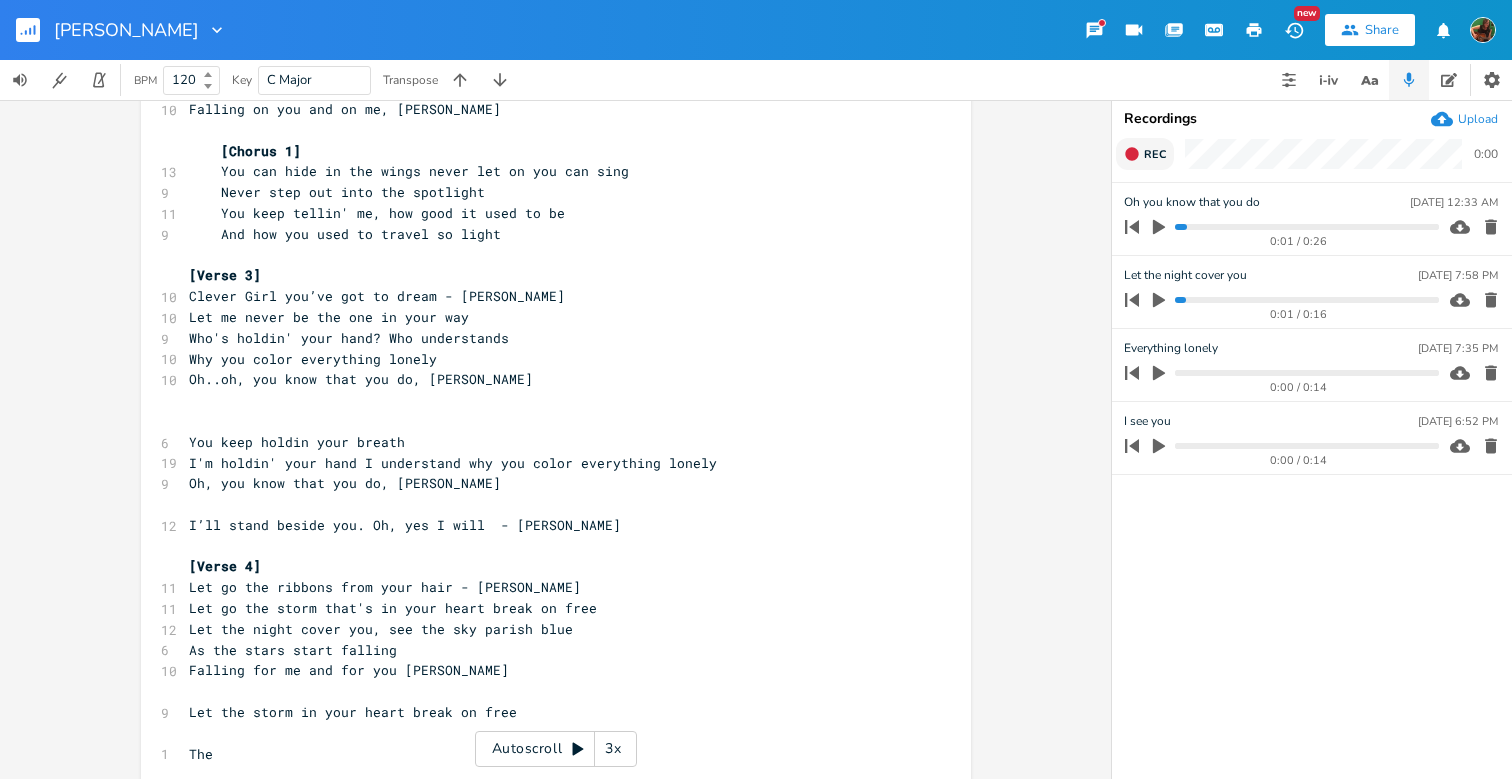 click 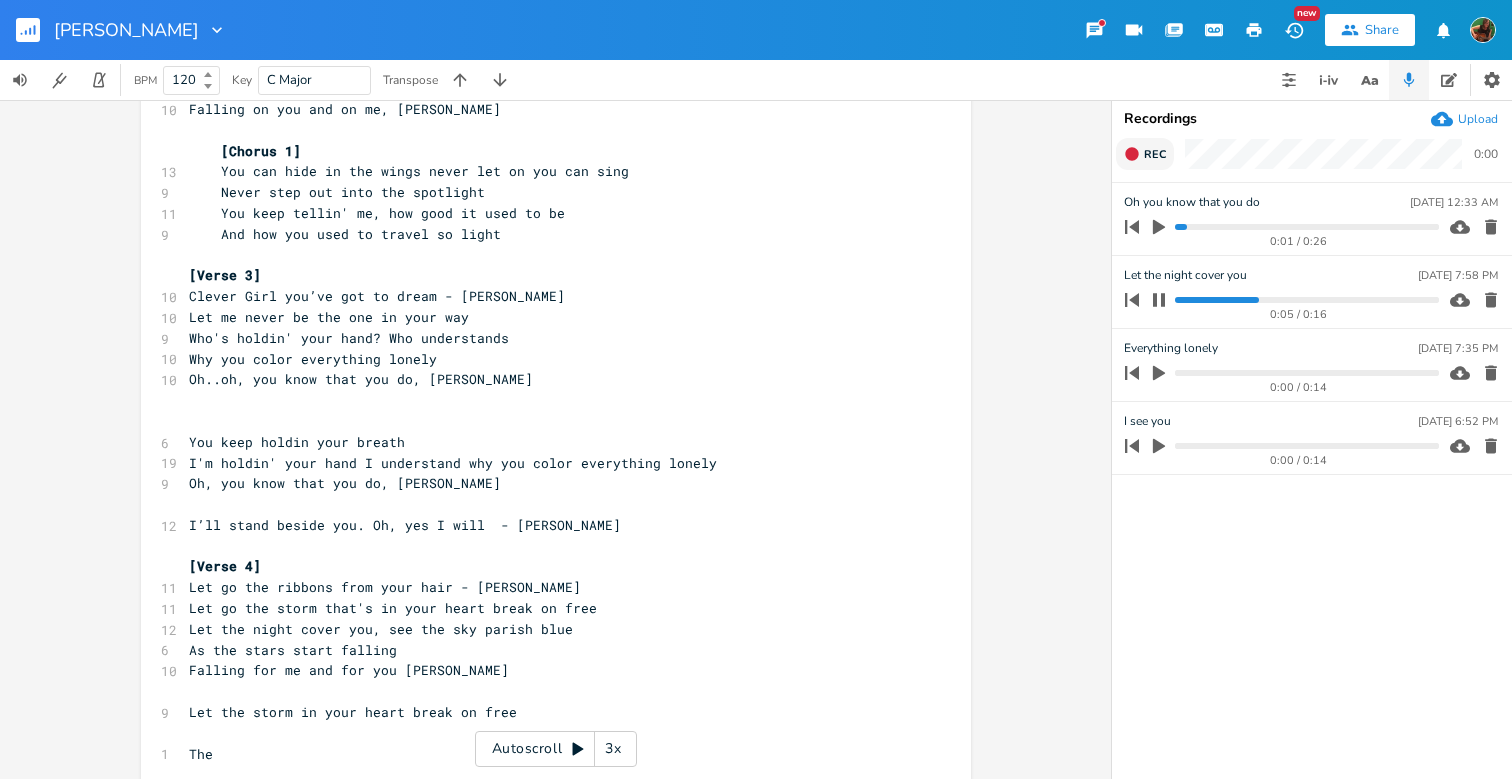 click 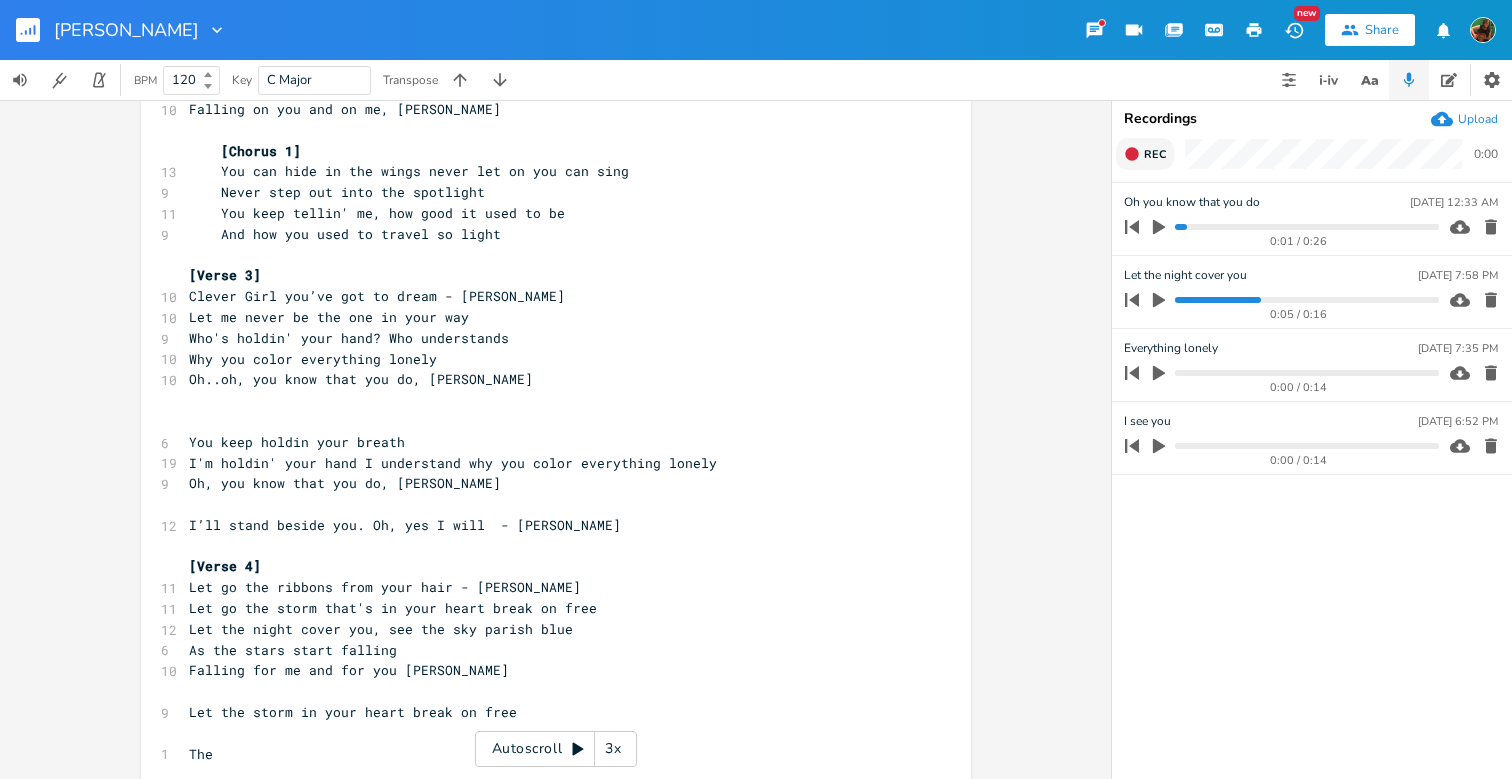 click 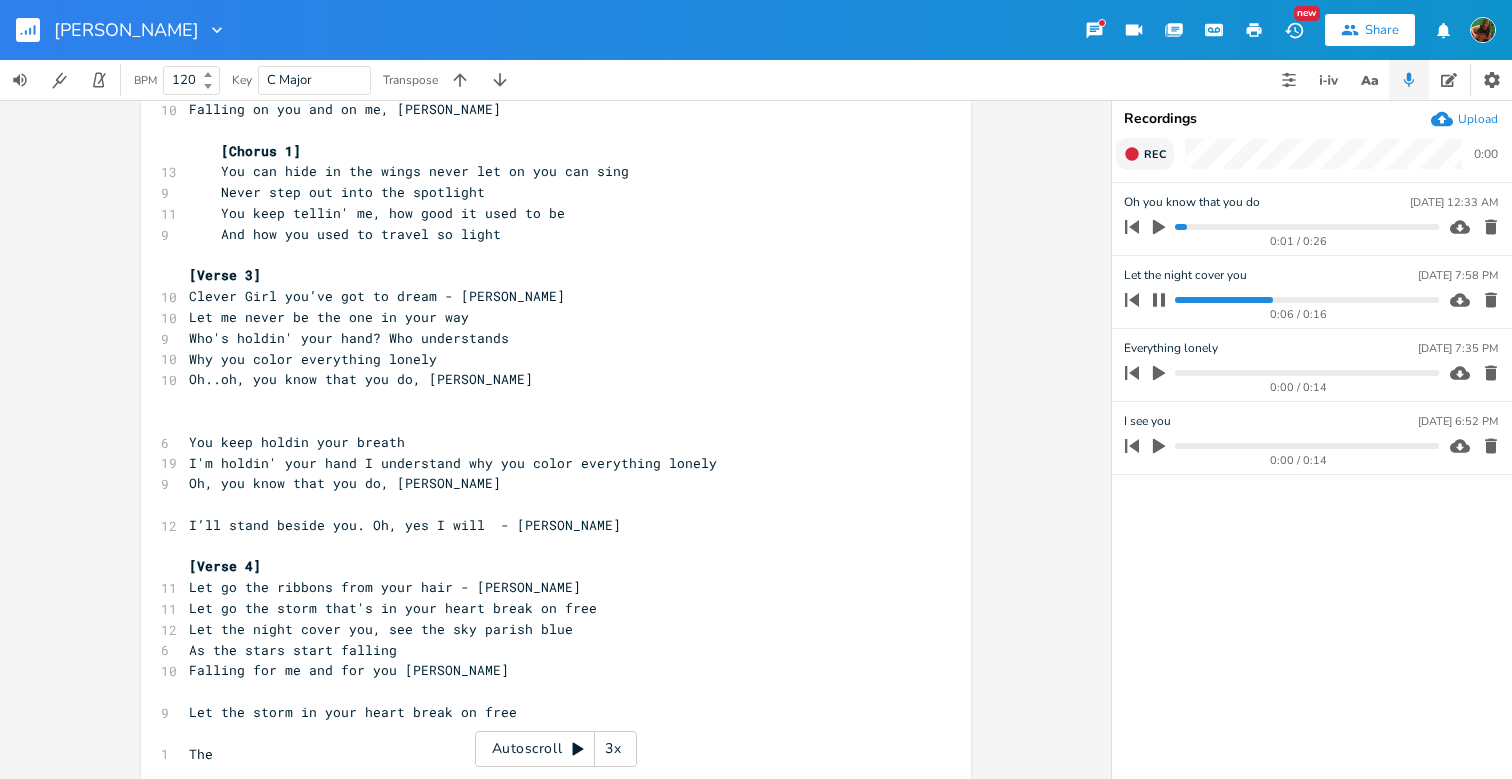click at bounding box center (1306, 300) 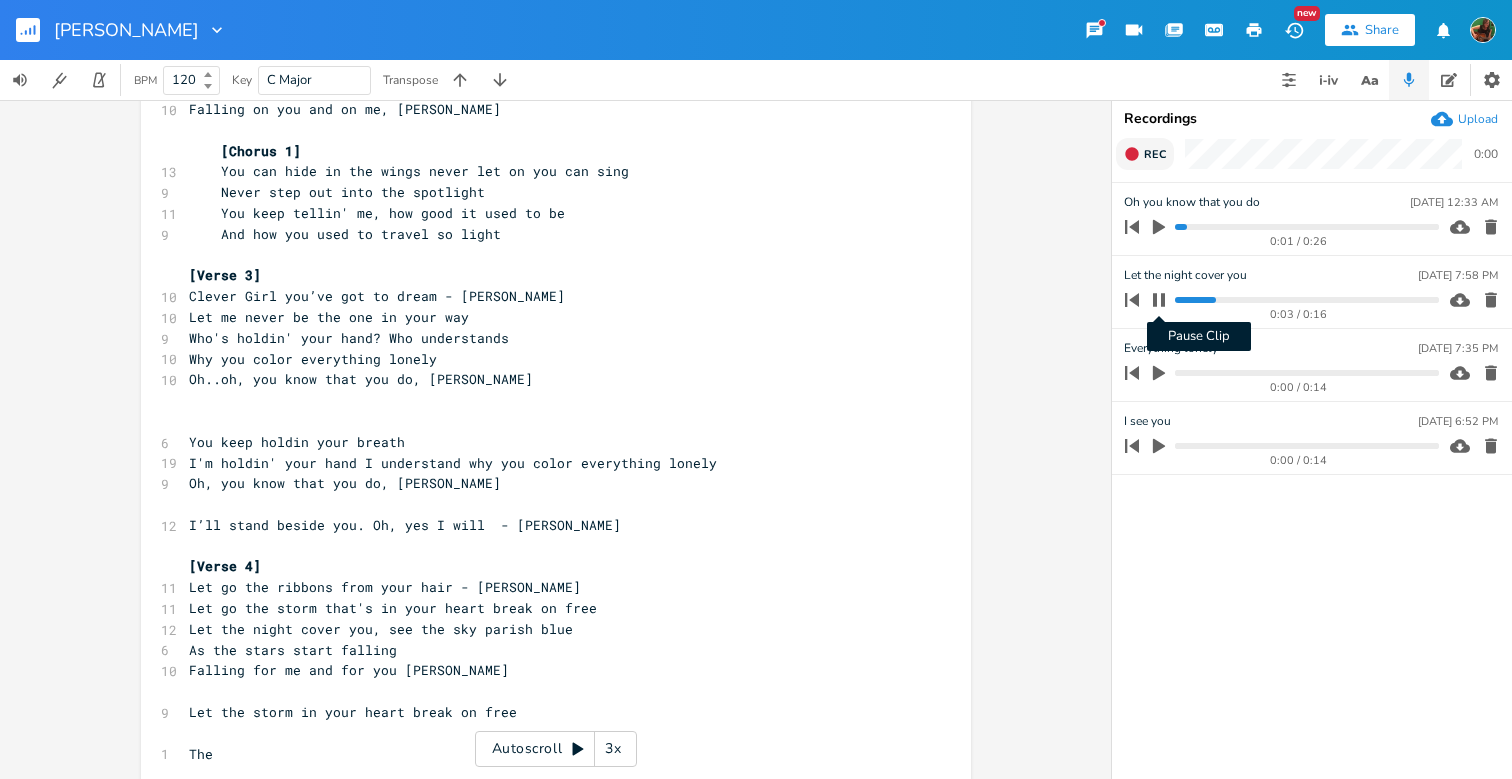 click 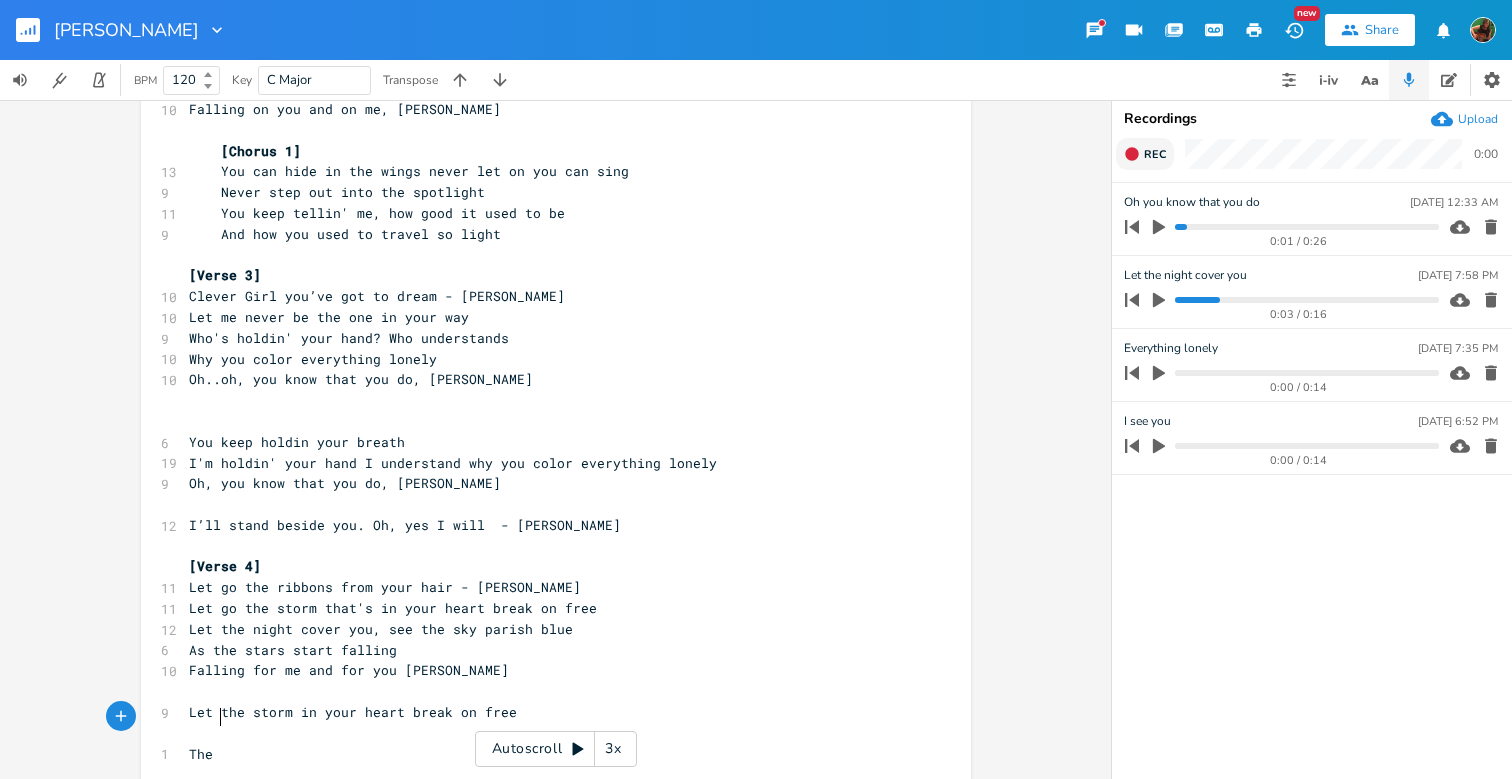 click on "The" at bounding box center [546, 754] 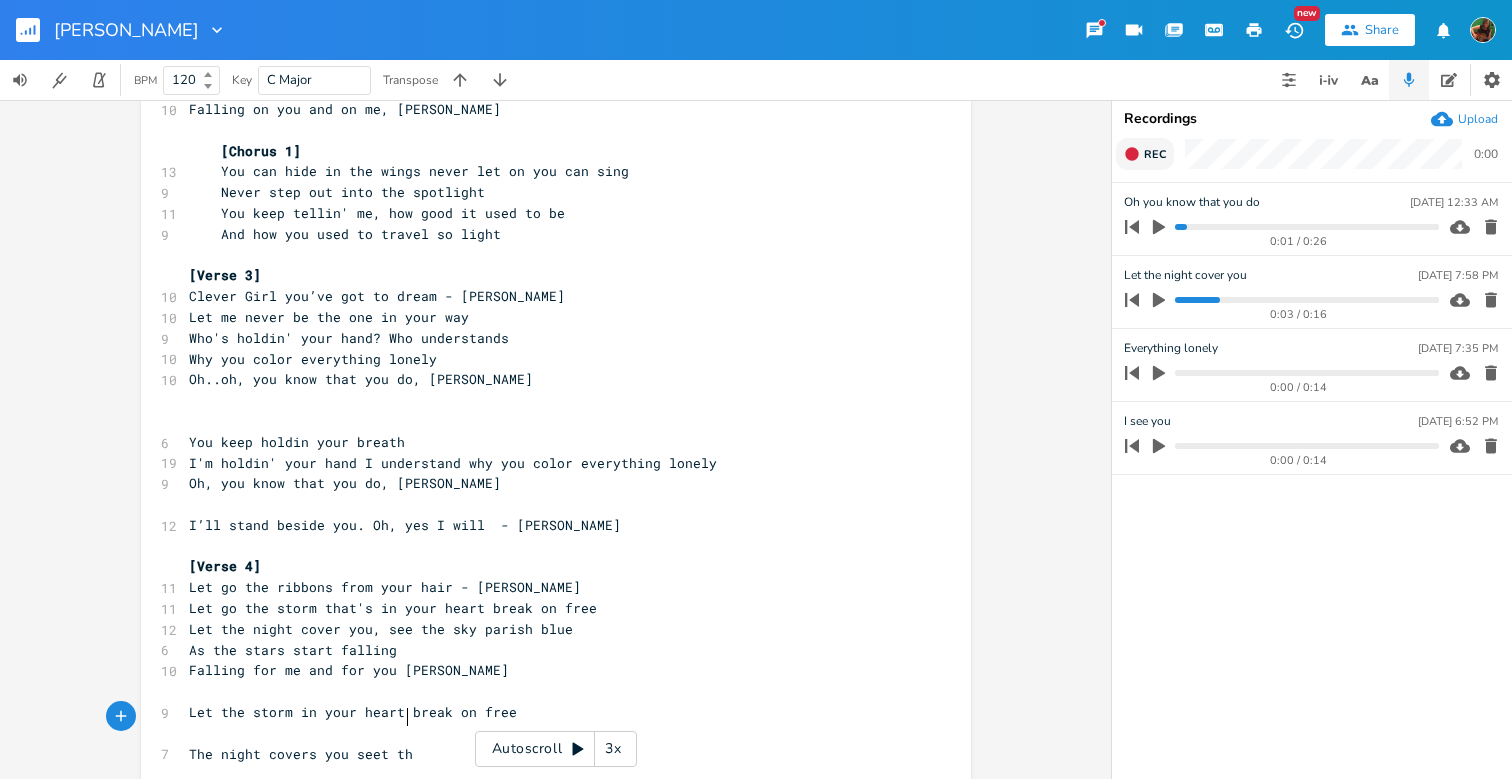 type on "night covers you seet the" 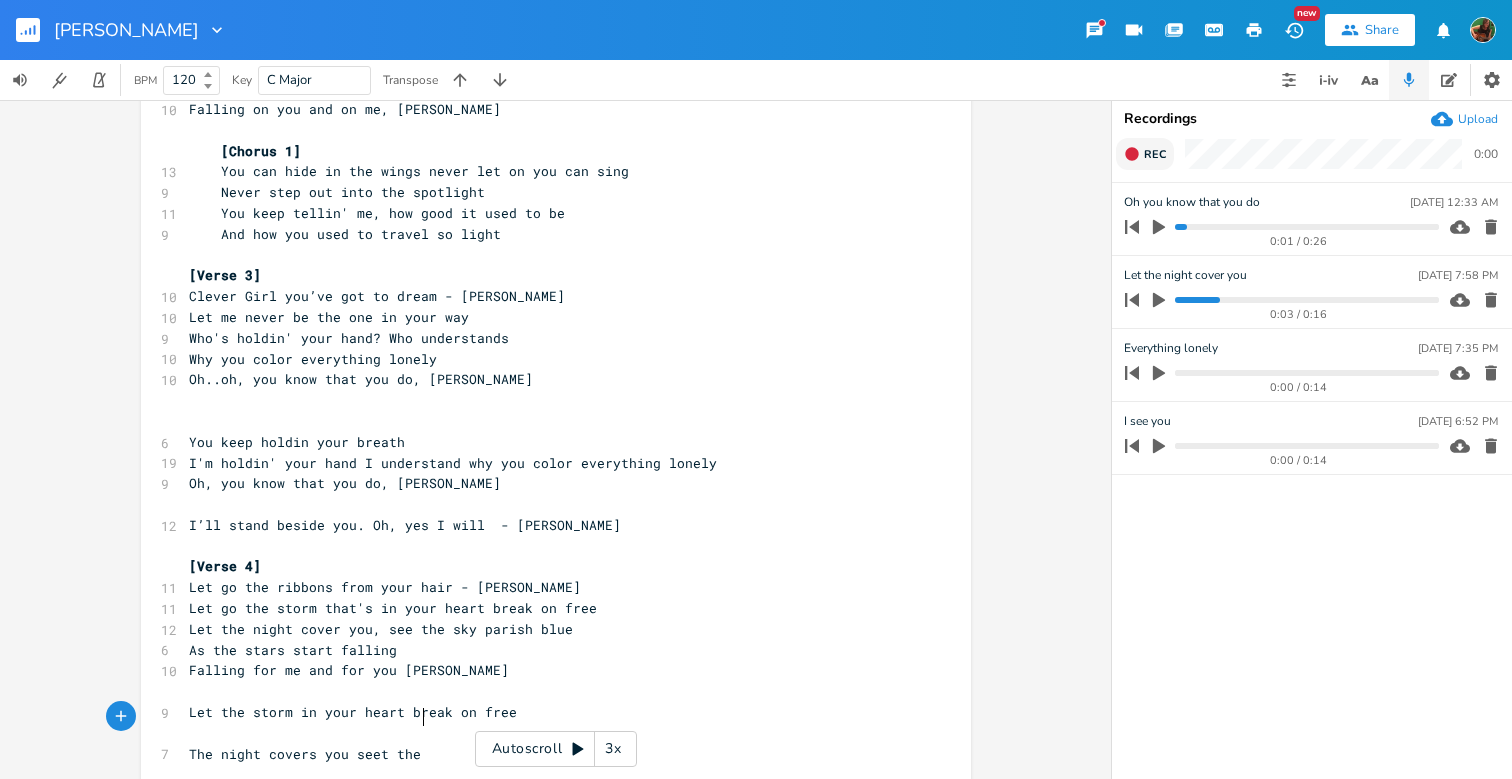 scroll, scrollTop: 0, scrollLeft: 125, axis: horizontal 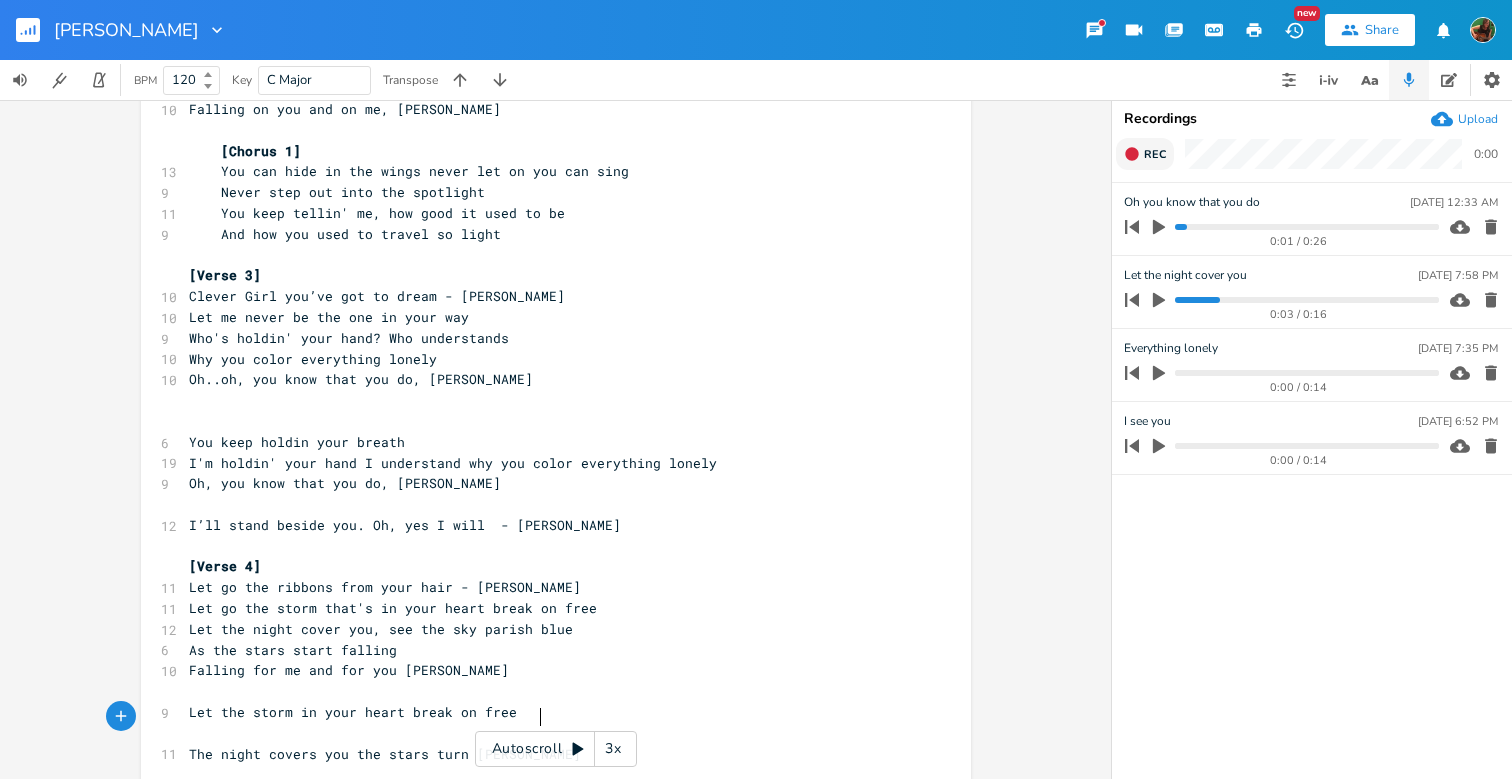 type on "the stars turn Parish Blue" 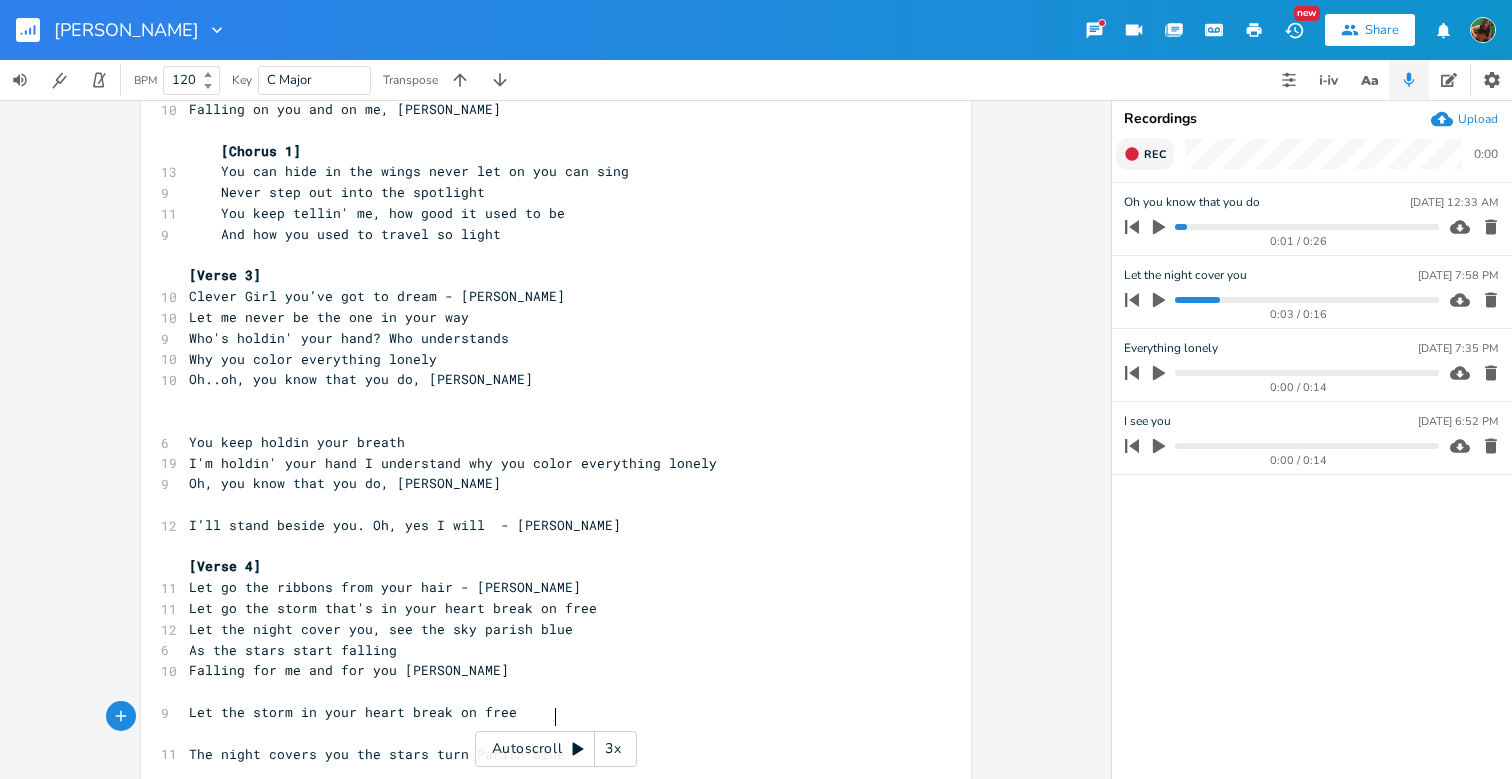 scroll, scrollTop: 0, scrollLeft: 125, axis: horizontal 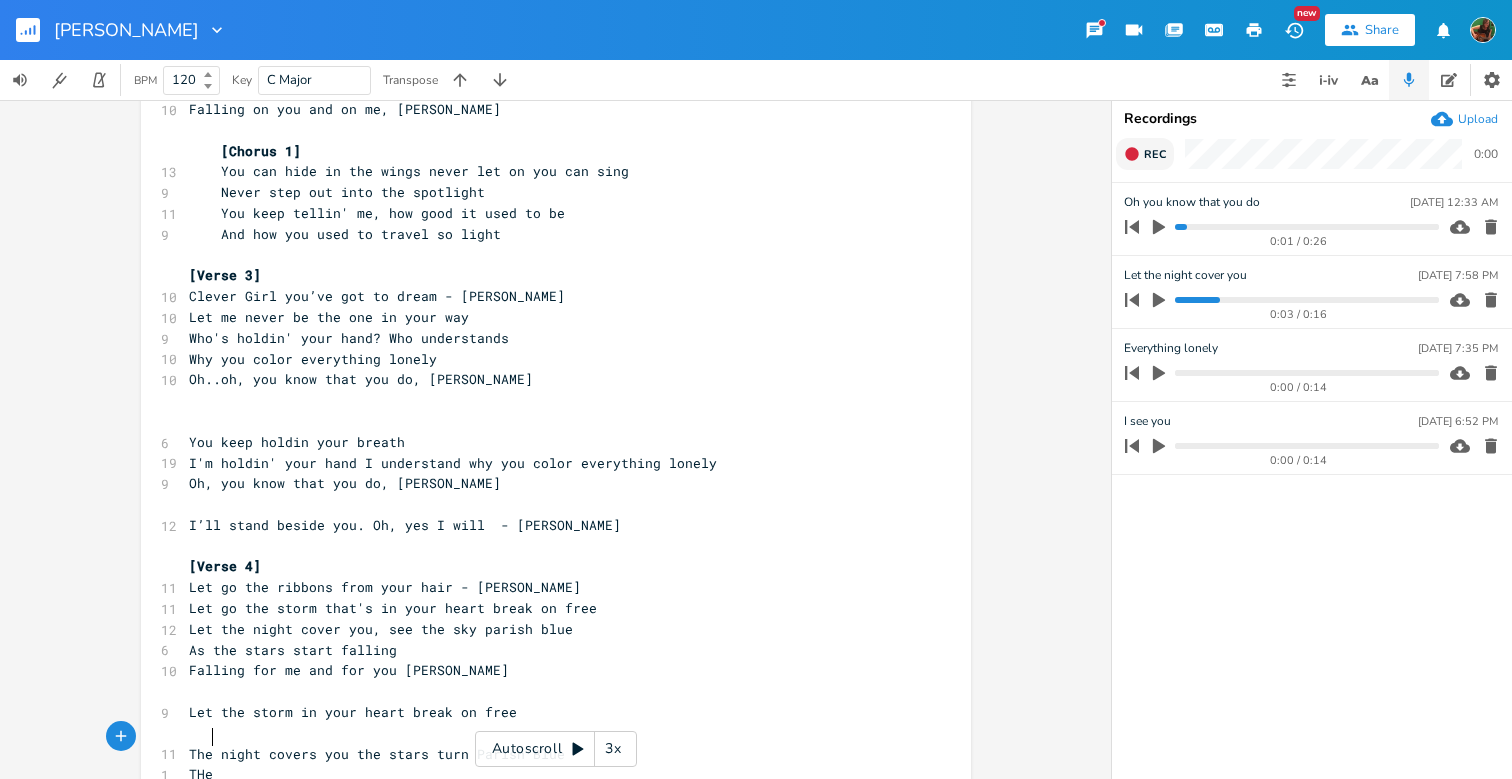 type on "THe" 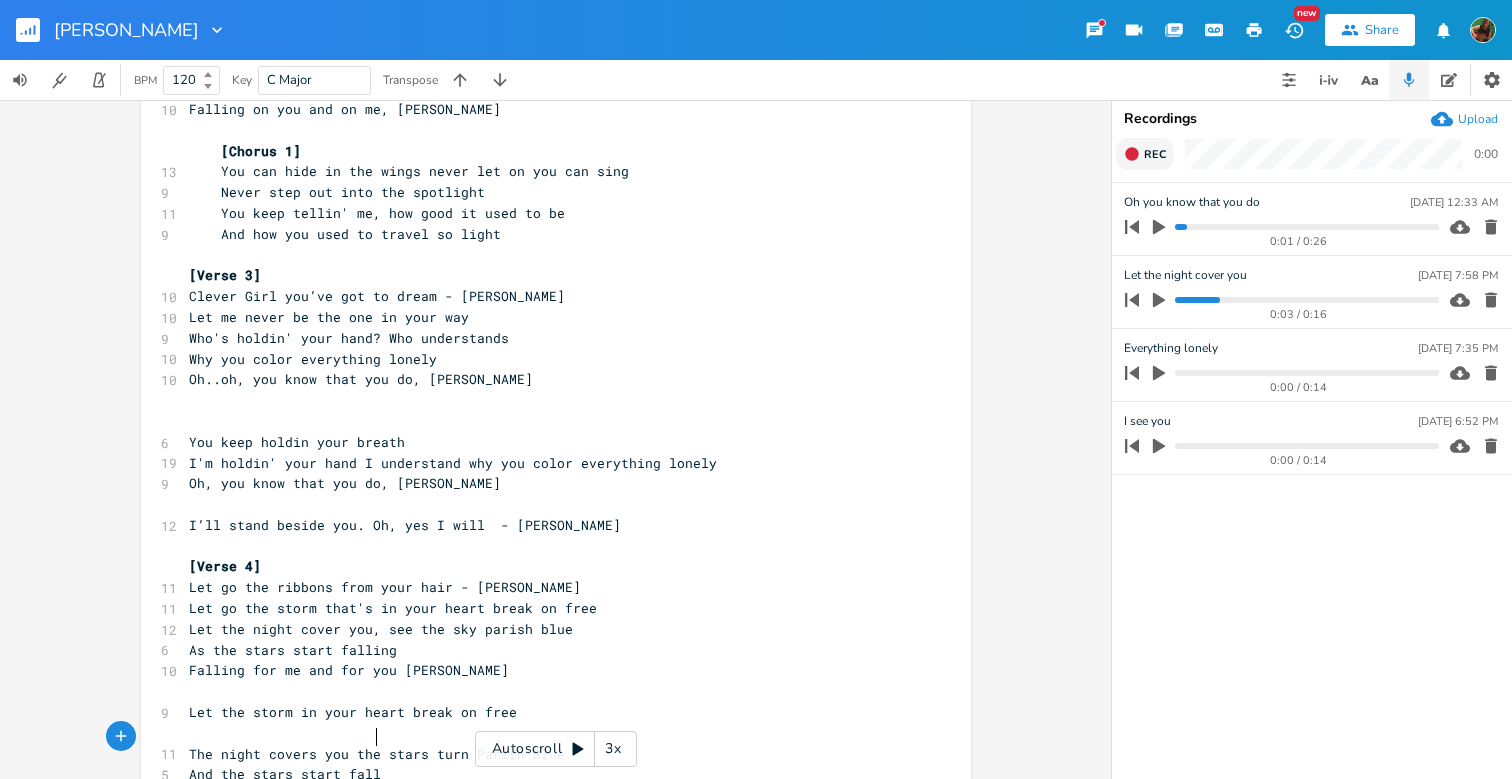 type on "And the stars start falling" 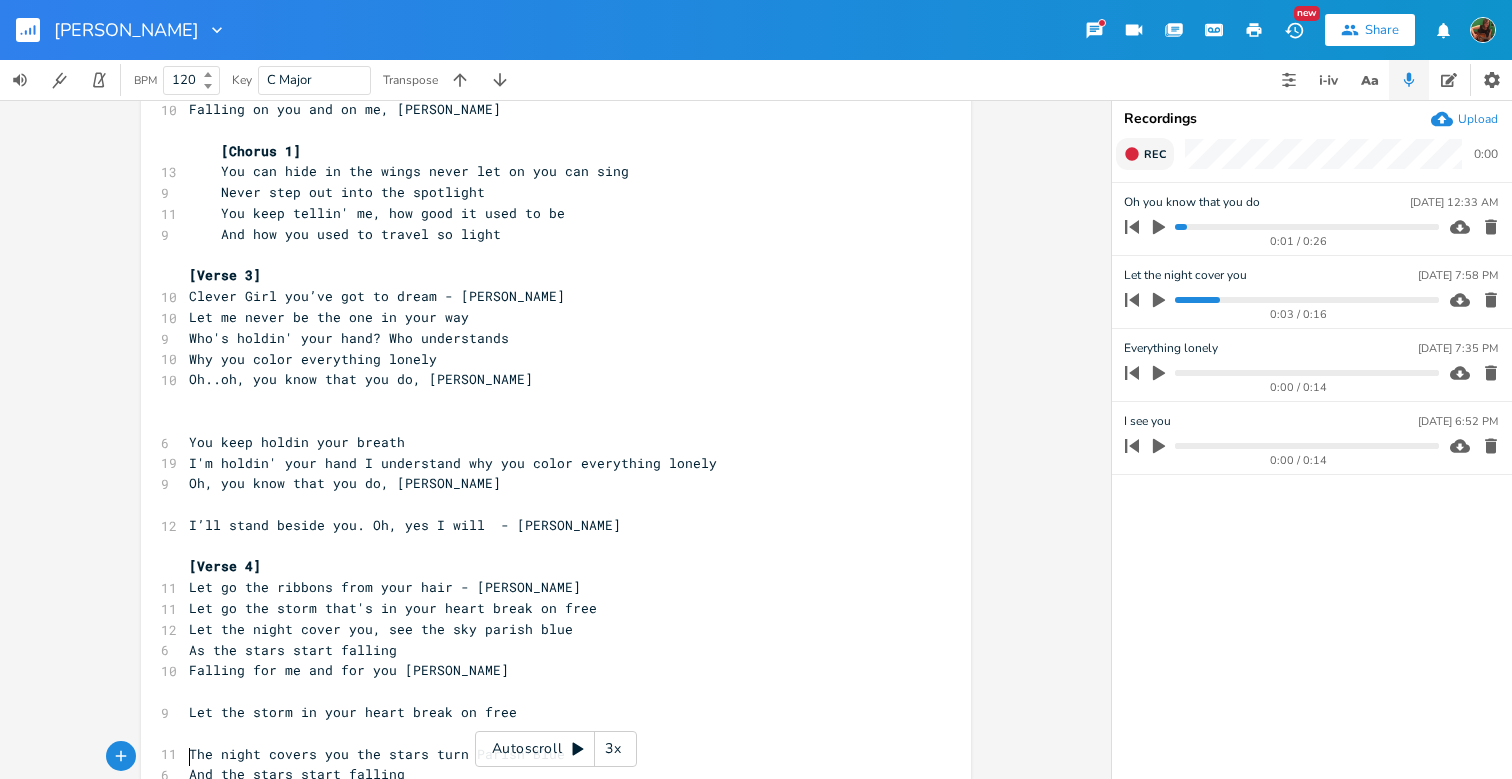 scroll, scrollTop: 0, scrollLeft: 6, axis: horizontal 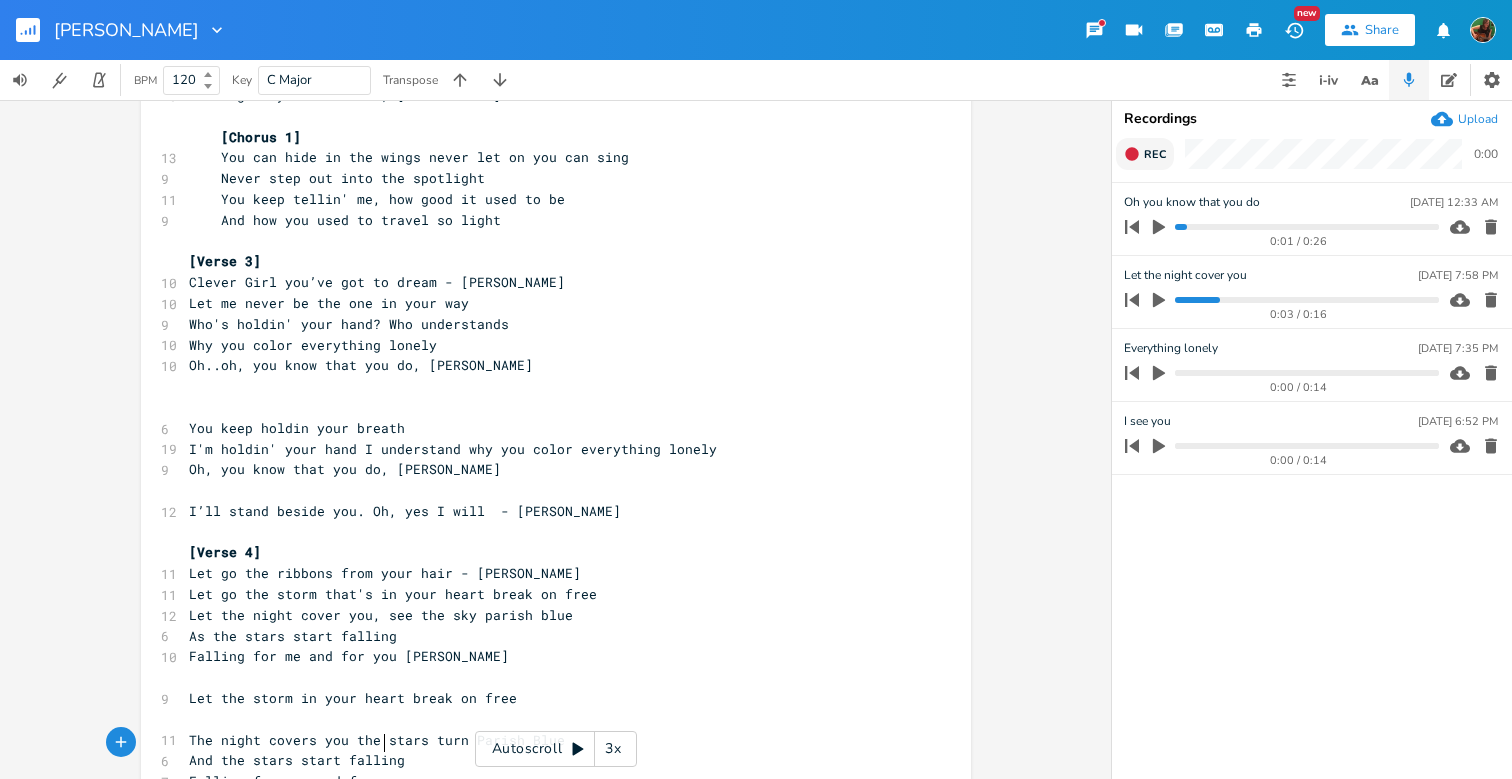 type on "Falling for you and for me" 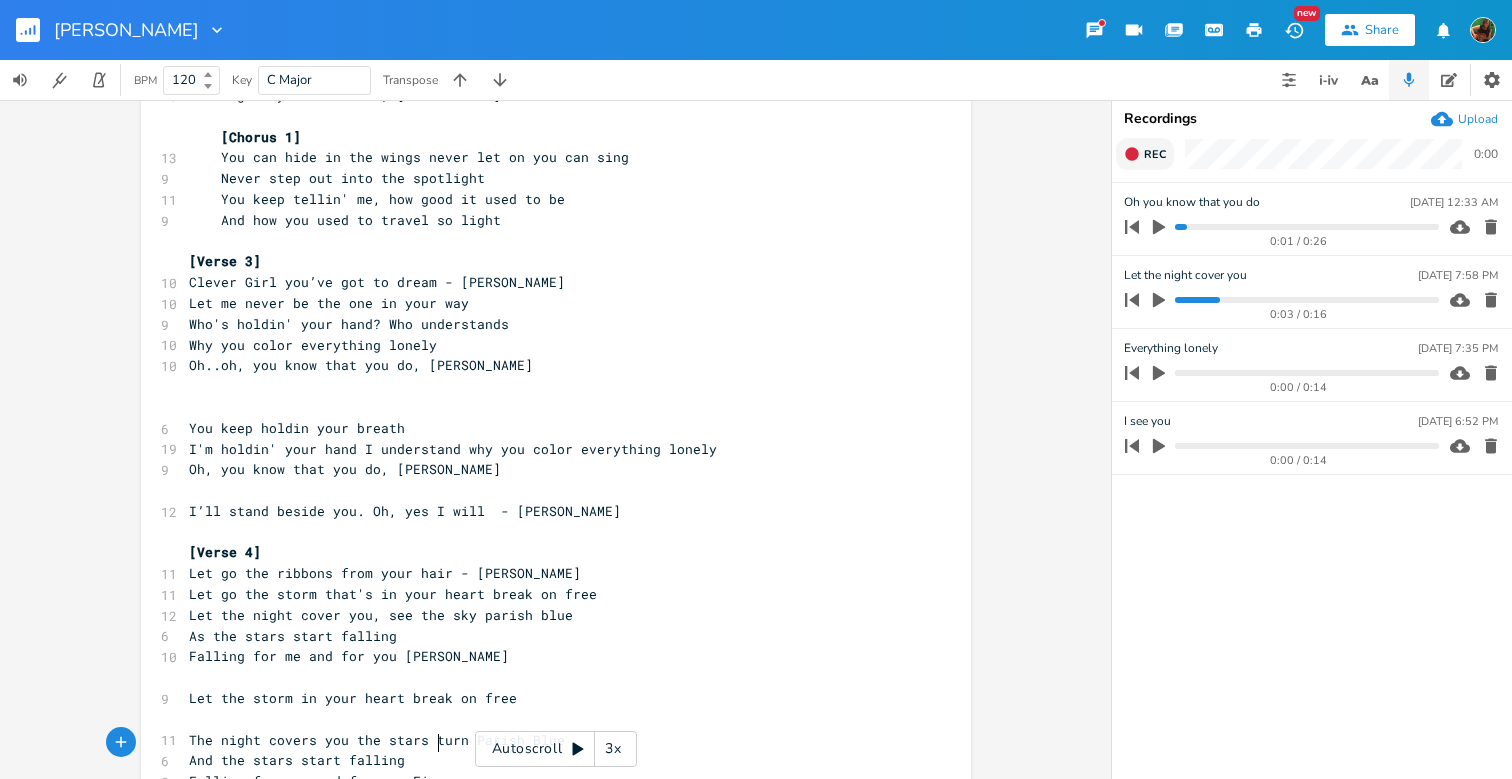 type on ", [PERSON_NAME]" 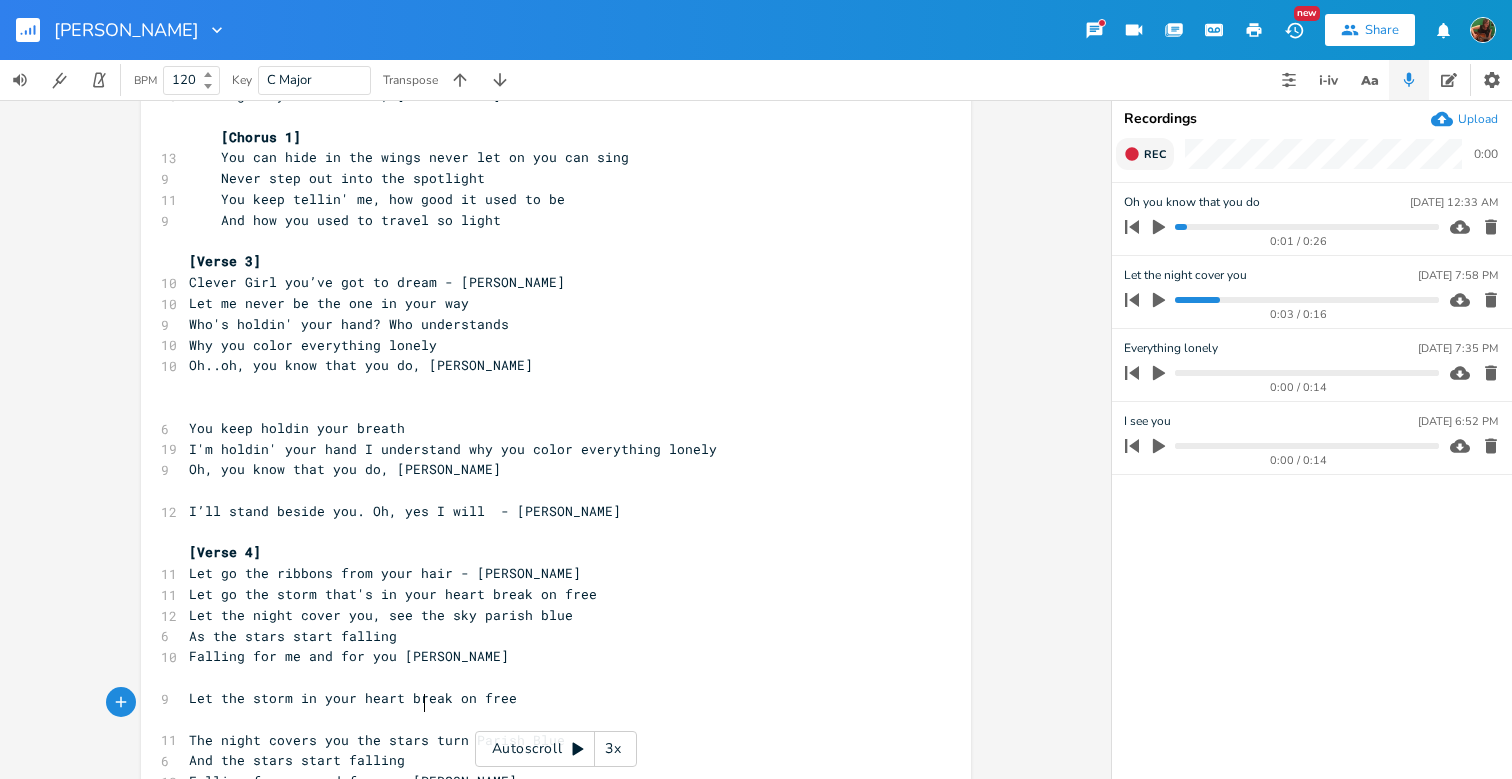 click on "The night covers you the stars turn Parish Blue" at bounding box center [377, 740] 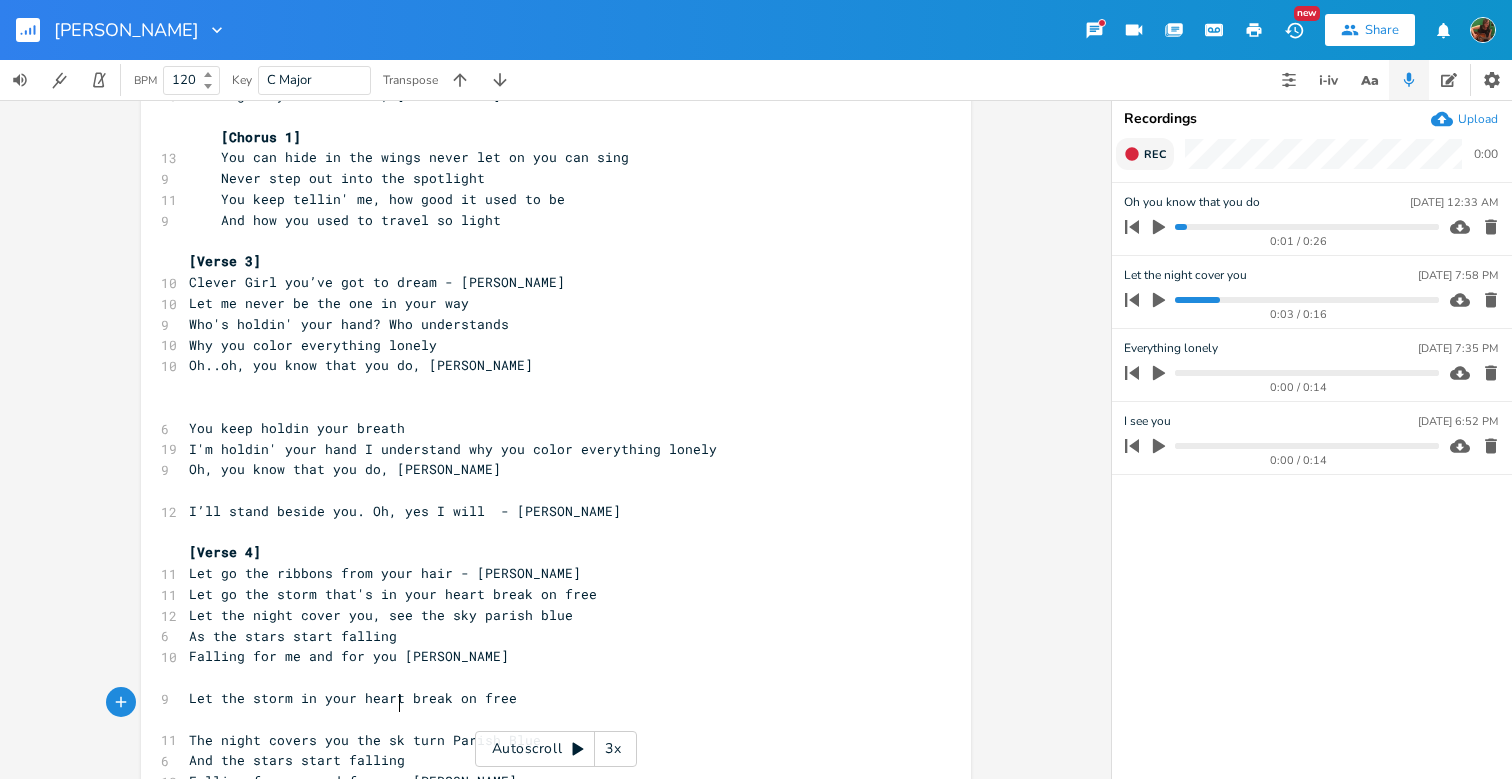 type on "sky" 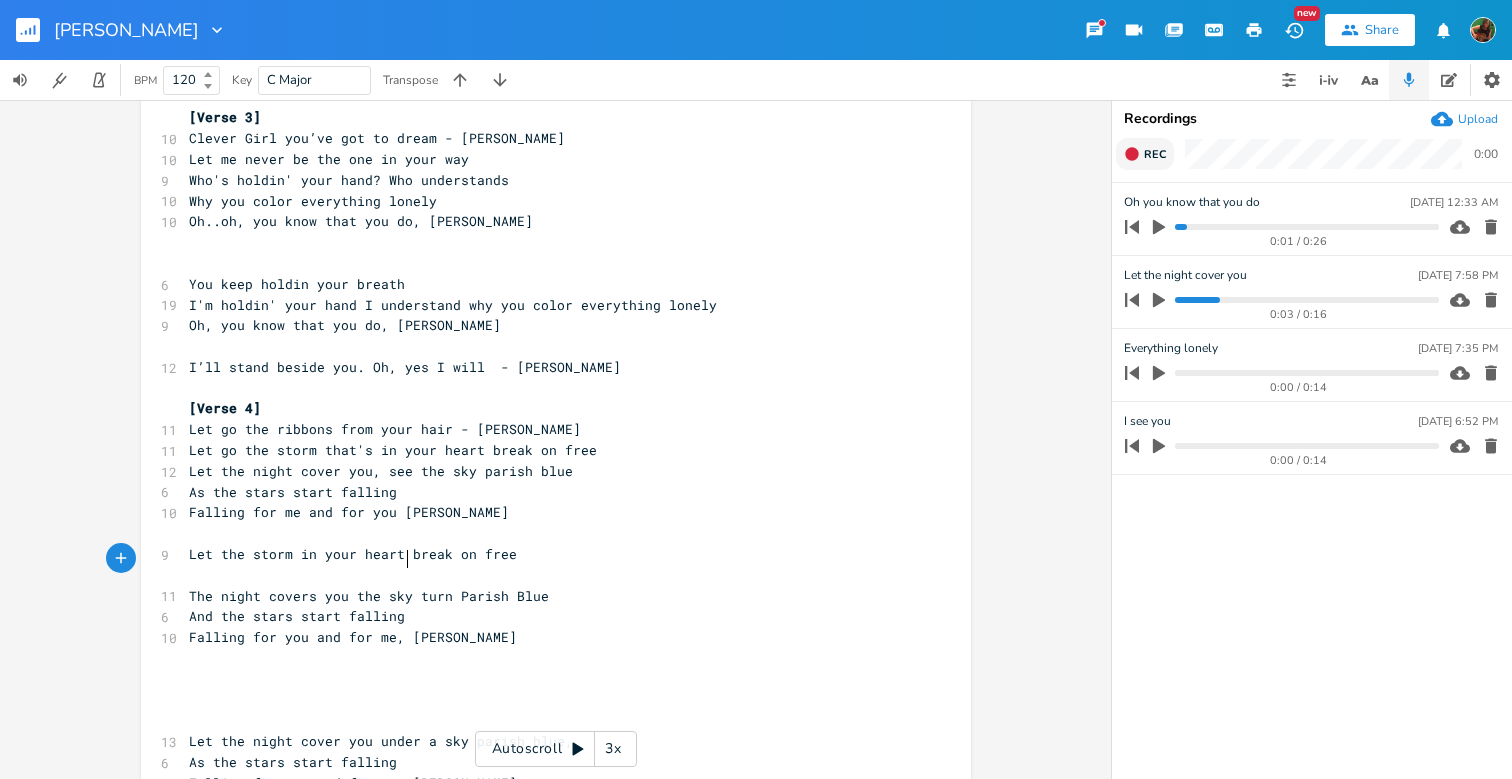 scroll, scrollTop: 520, scrollLeft: 0, axis: vertical 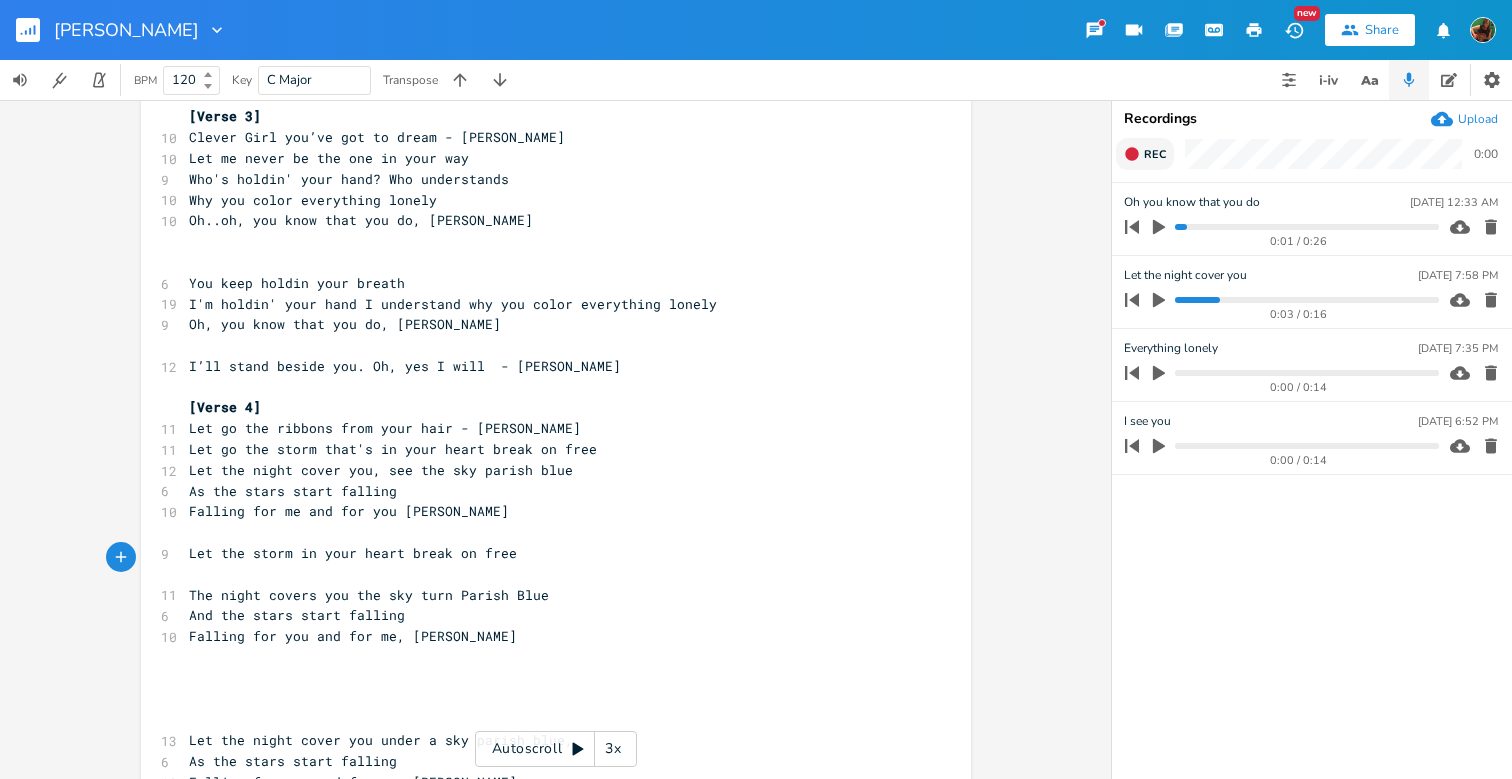 click on "​" at bounding box center (546, 657) 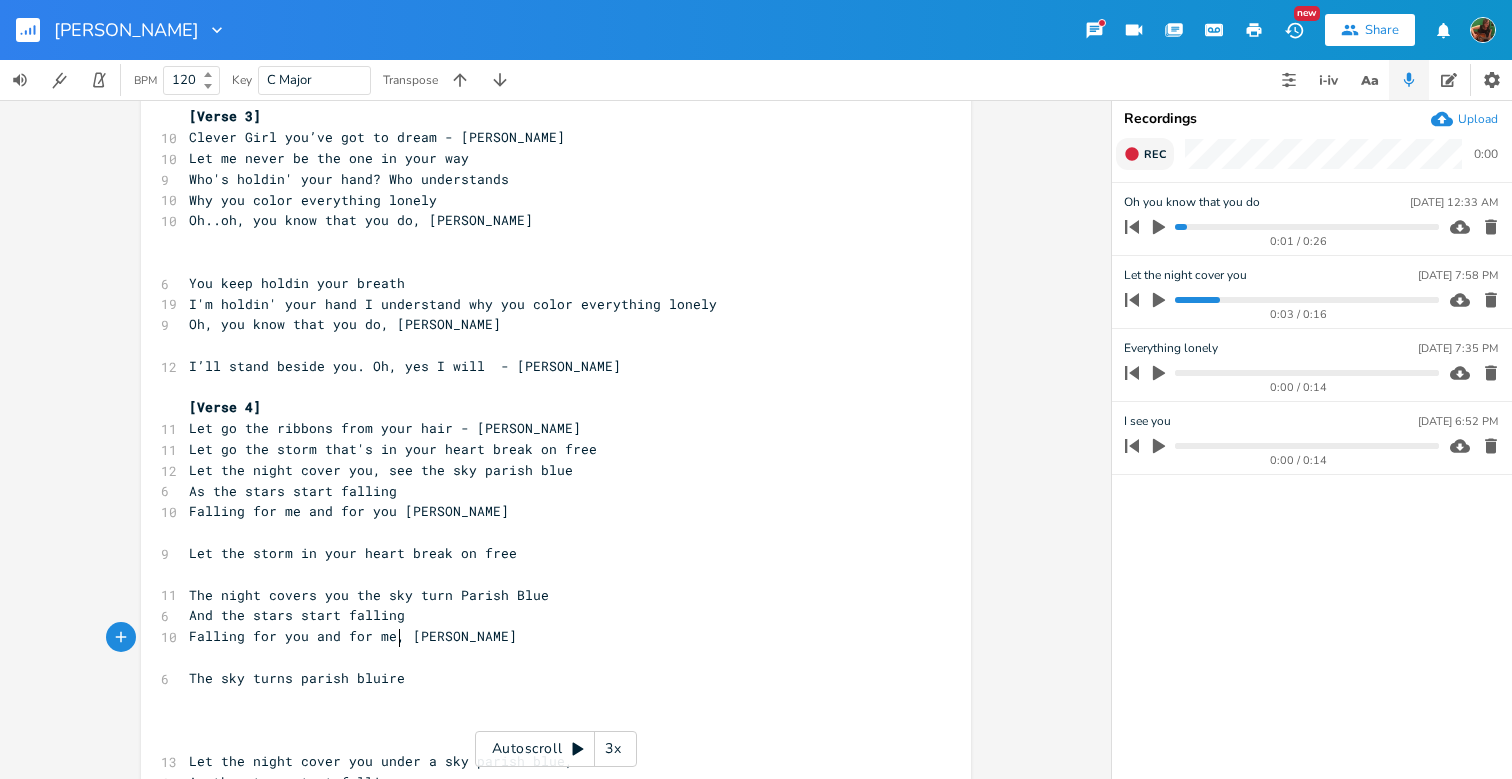 type on "The sky turns parish bluire" 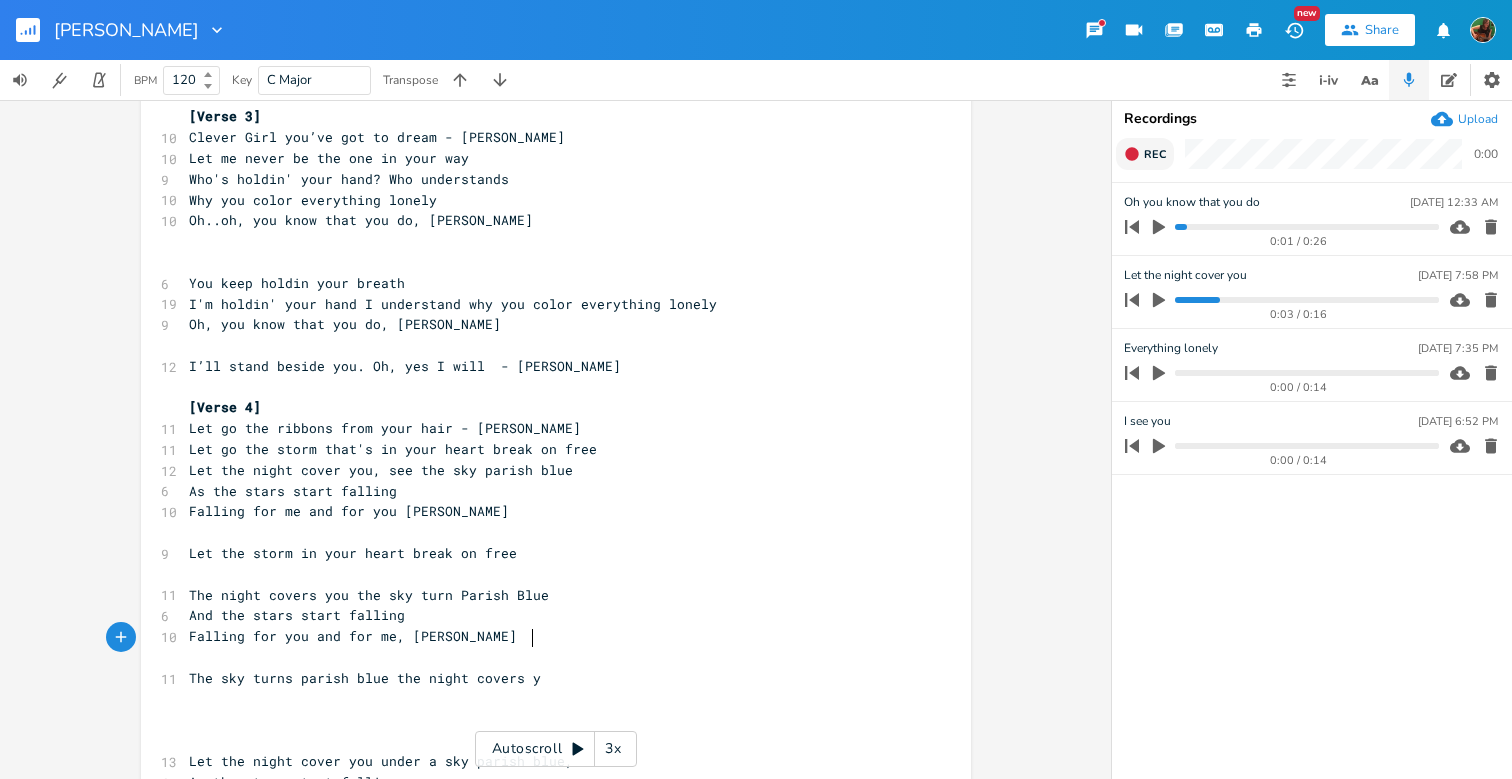 scroll, scrollTop: 0, scrollLeft: 108, axis: horizontal 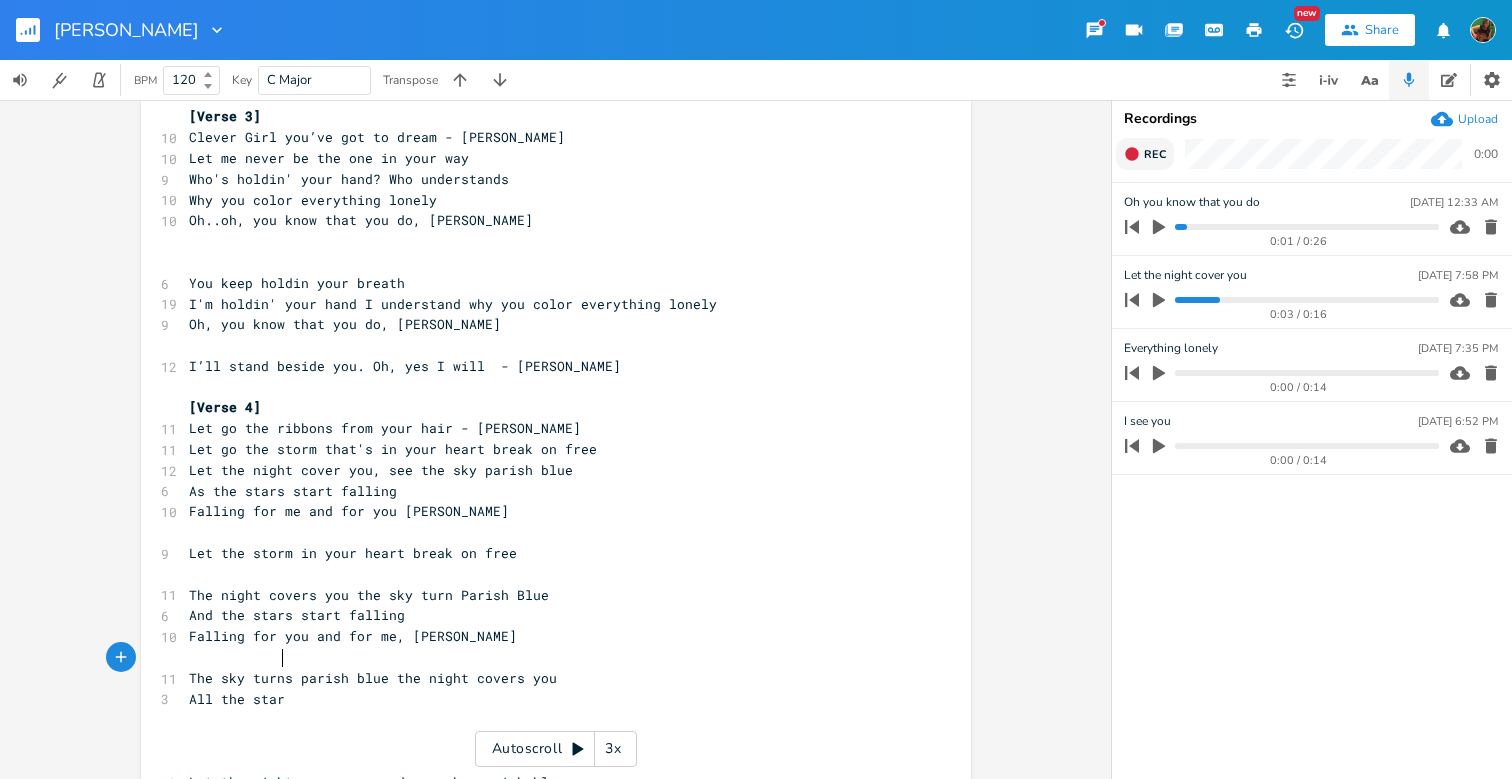 type on "All the starts" 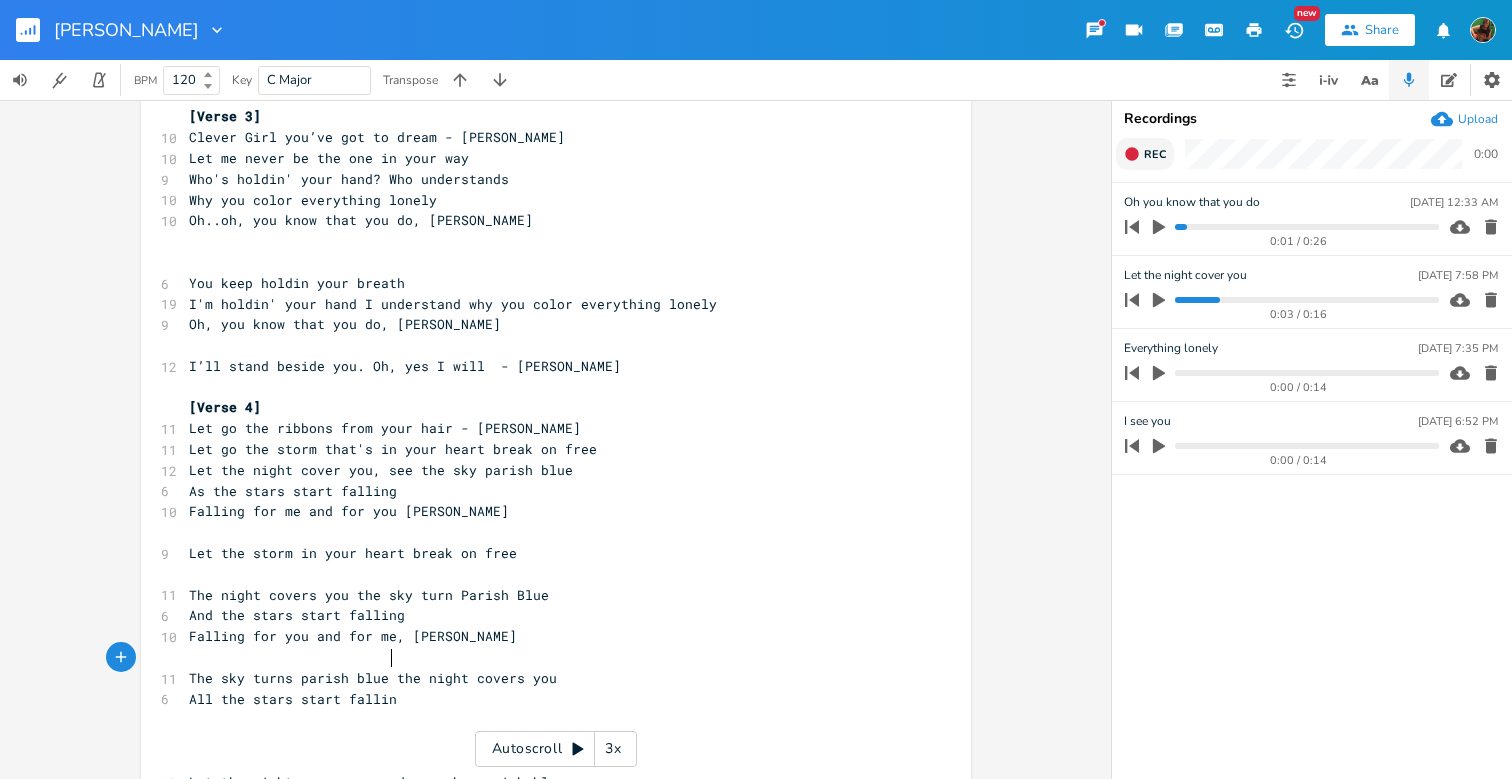scroll, scrollTop: 0, scrollLeft: 65, axis: horizontal 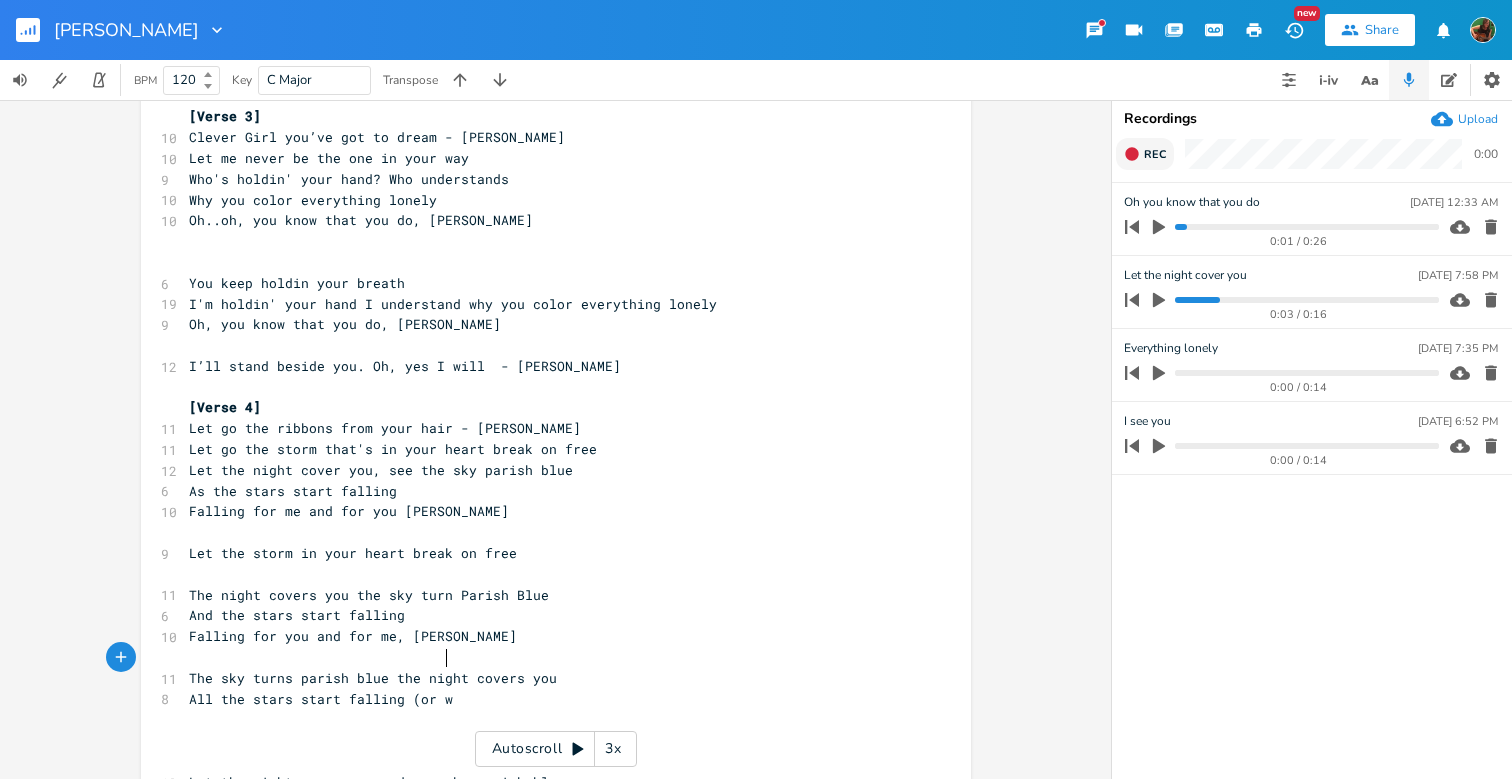type on "s start falling (or wi" 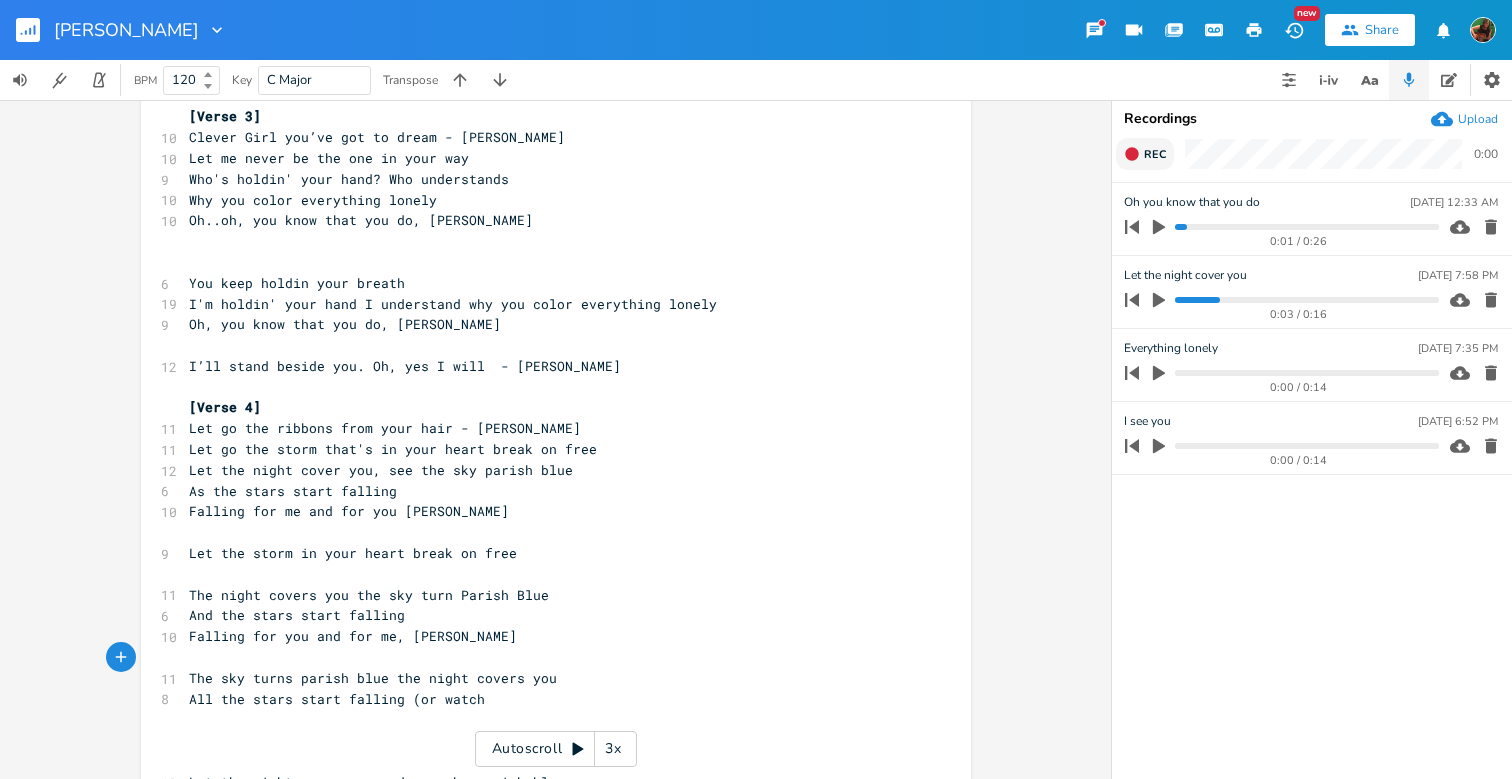 type on "tch)" 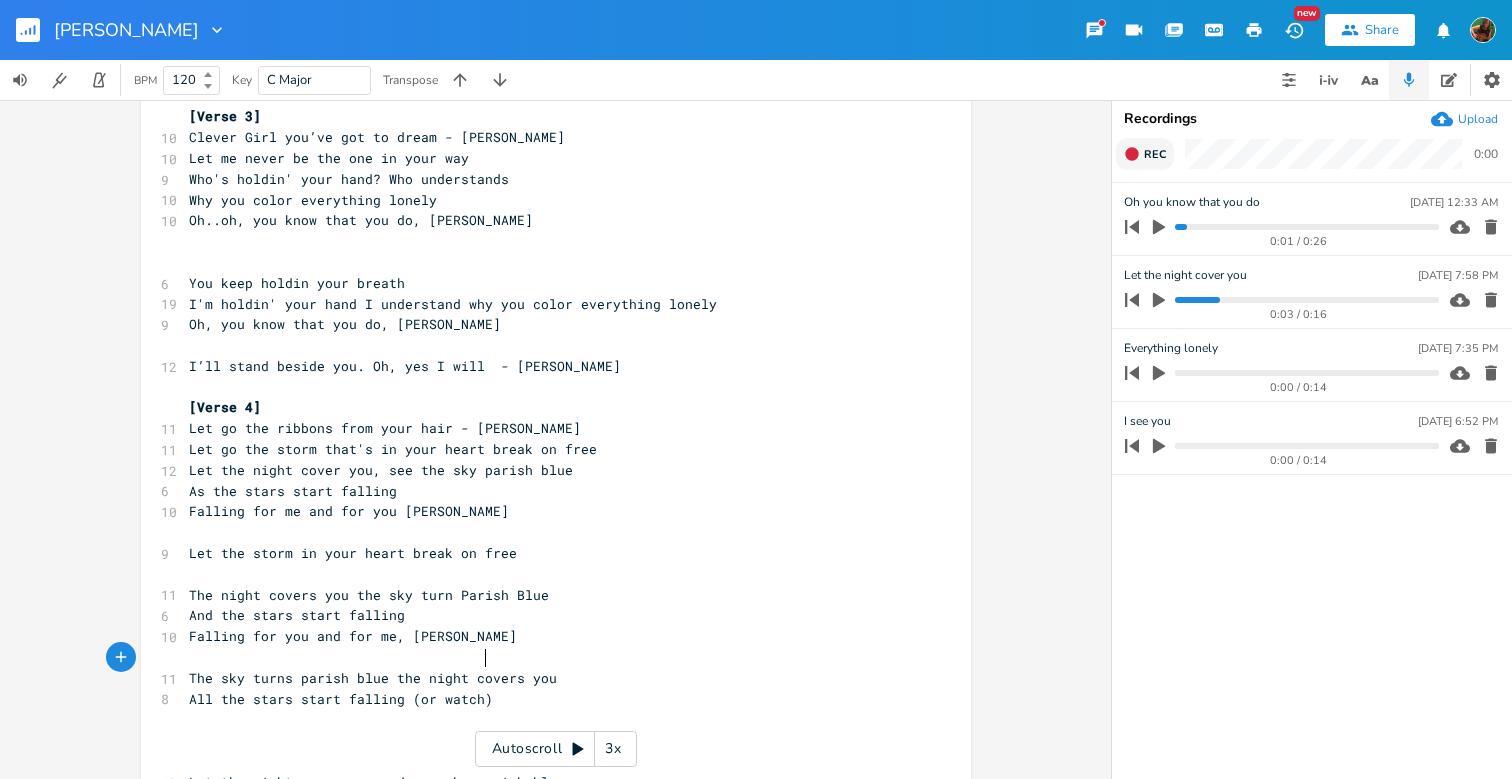 scroll, scrollTop: 0, scrollLeft: 18, axis: horizontal 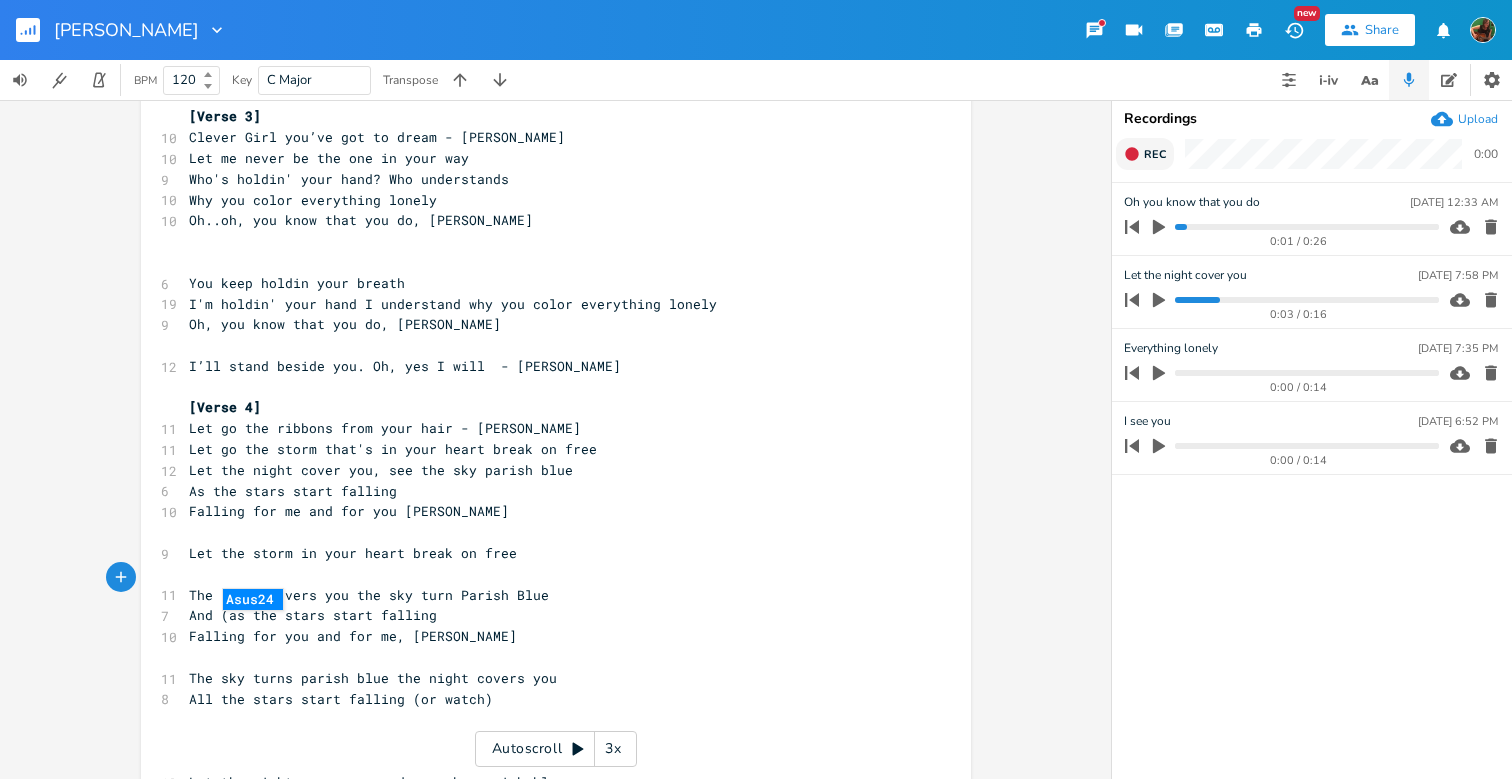 type on "(as)" 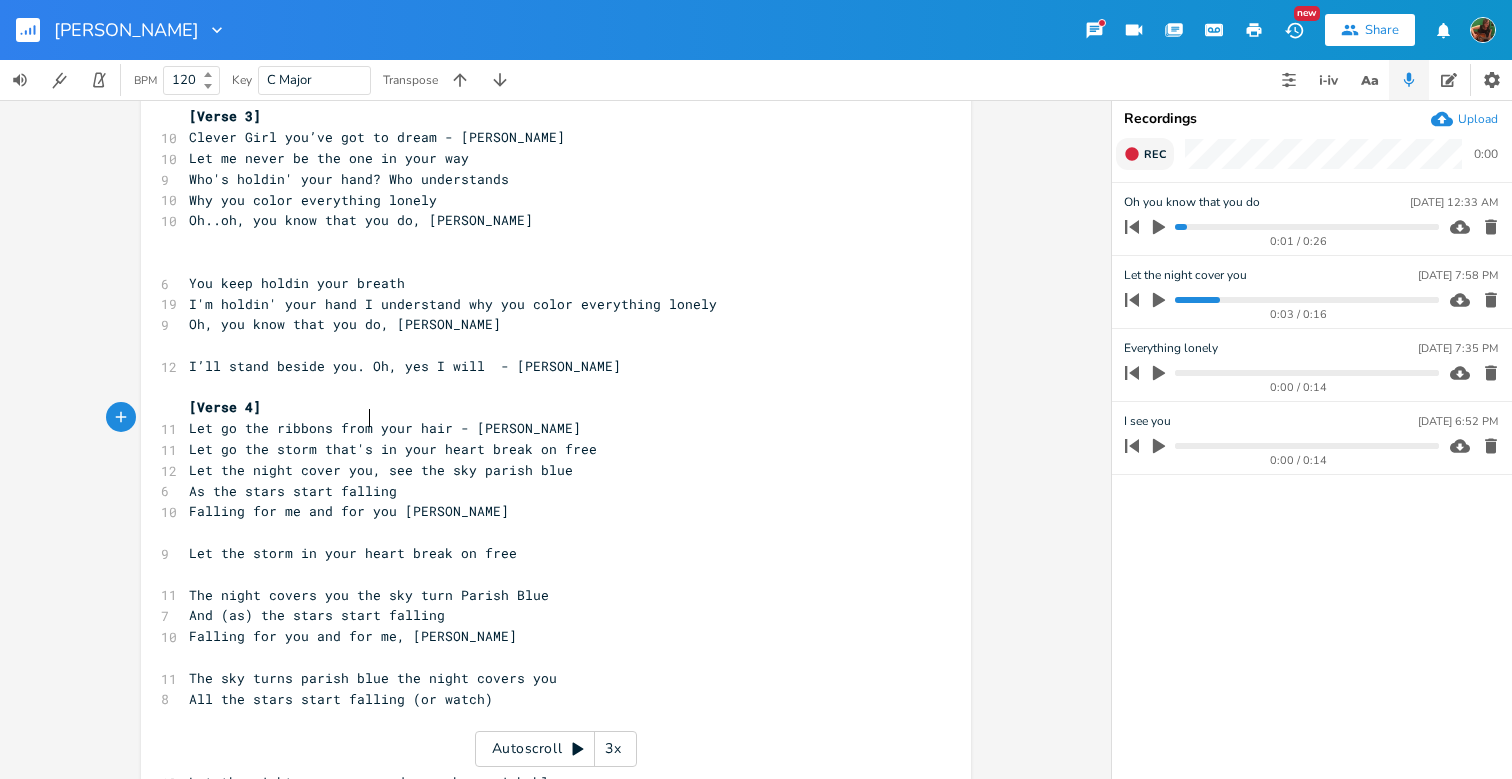 click on "Let go the storm that's in your heart break on free" at bounding box center [393, 449] 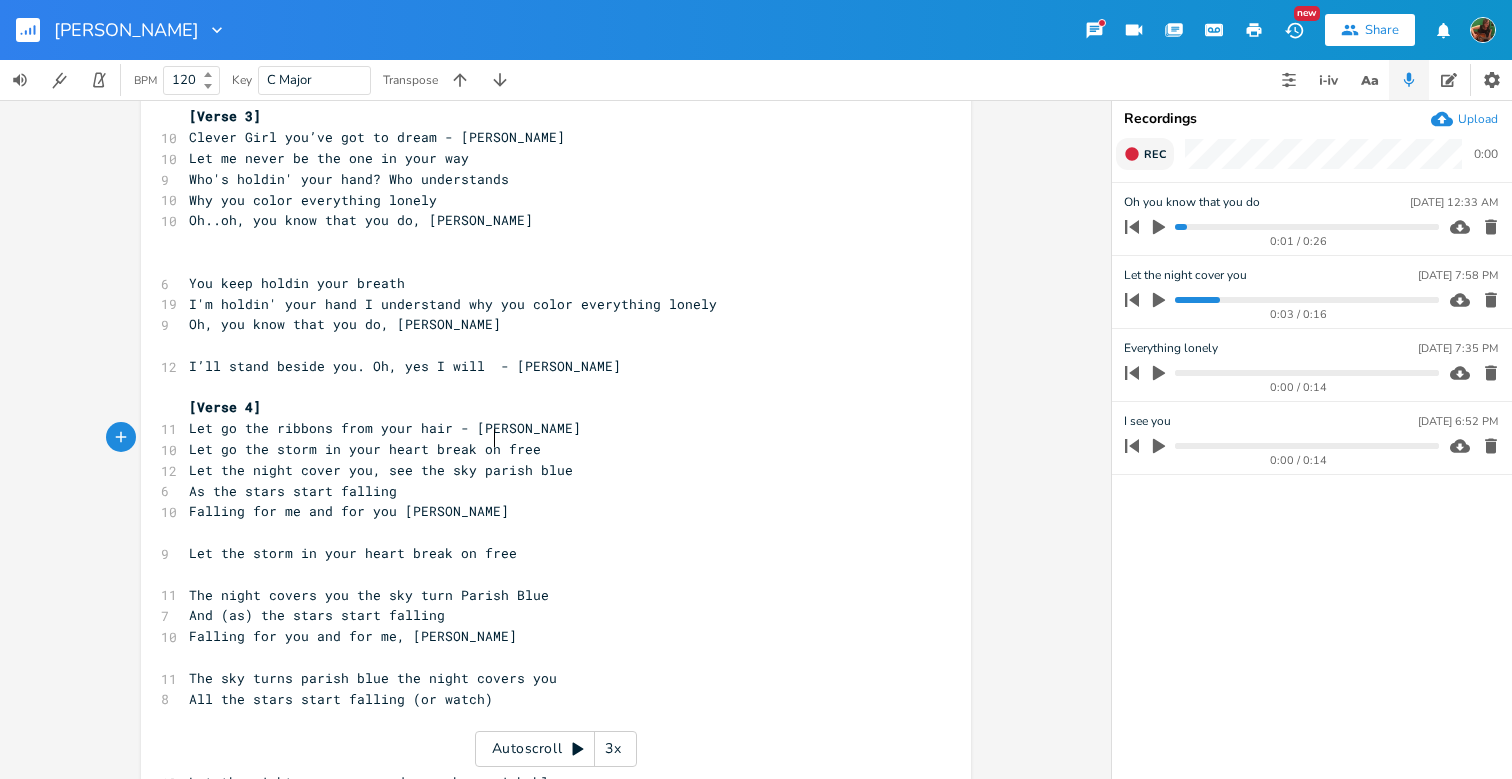 click on "Let the night cover you, see the sky parish blue" at bounding box center [381, 470] 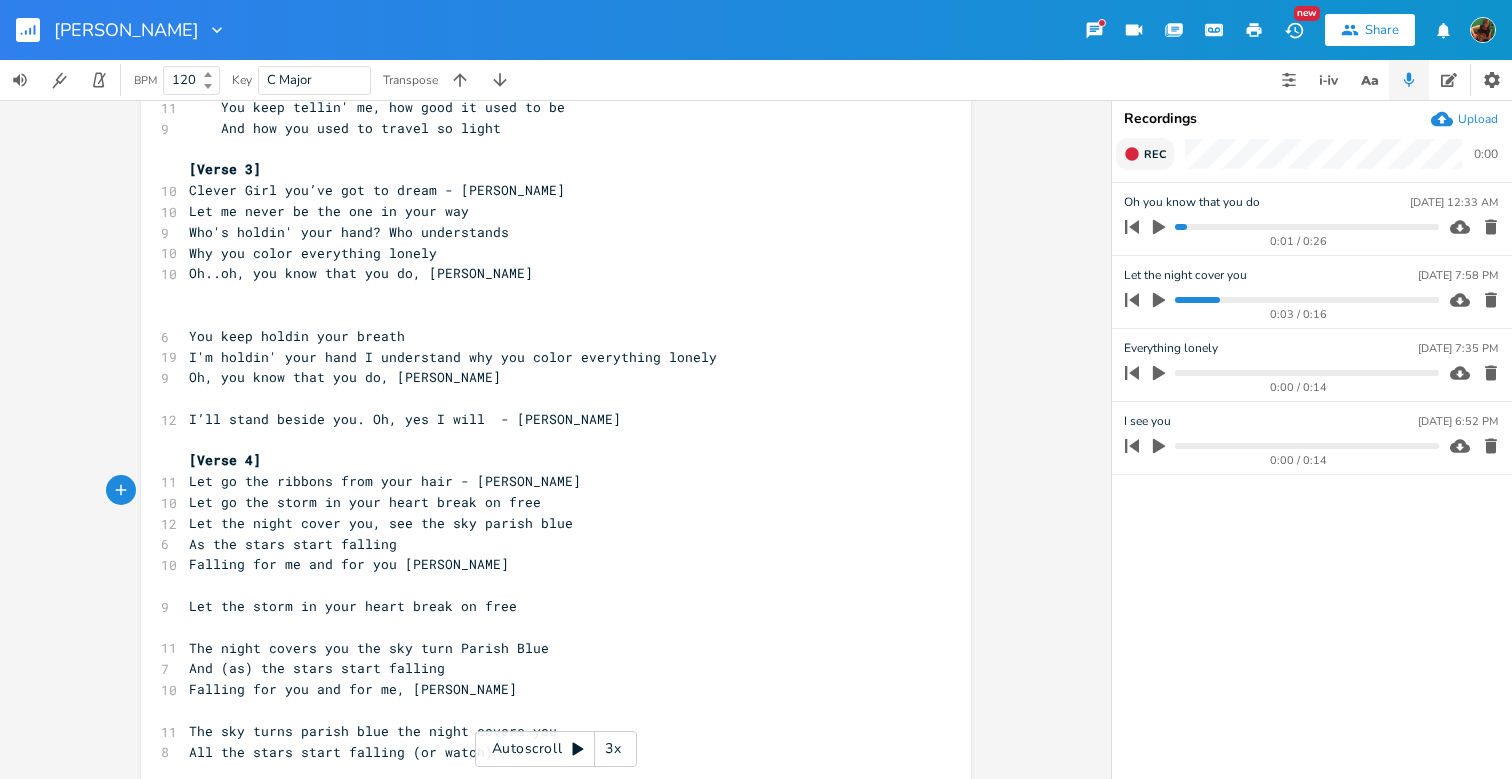 scroll, scrollTop: 465, scrollLeft: 0, axis: vertical 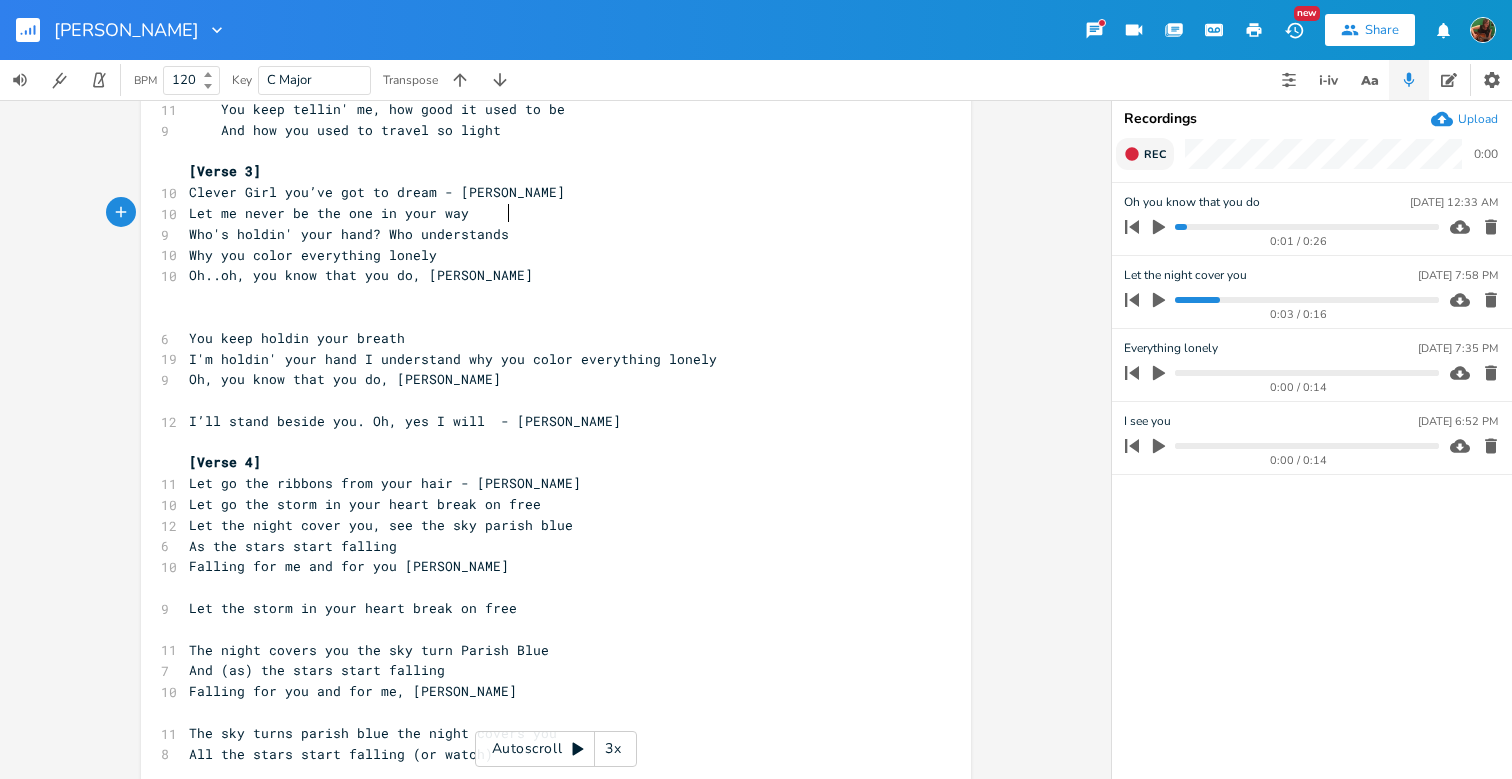 click on "Who's holdin' your hand? Who understands" at bounding box center [546, 234] 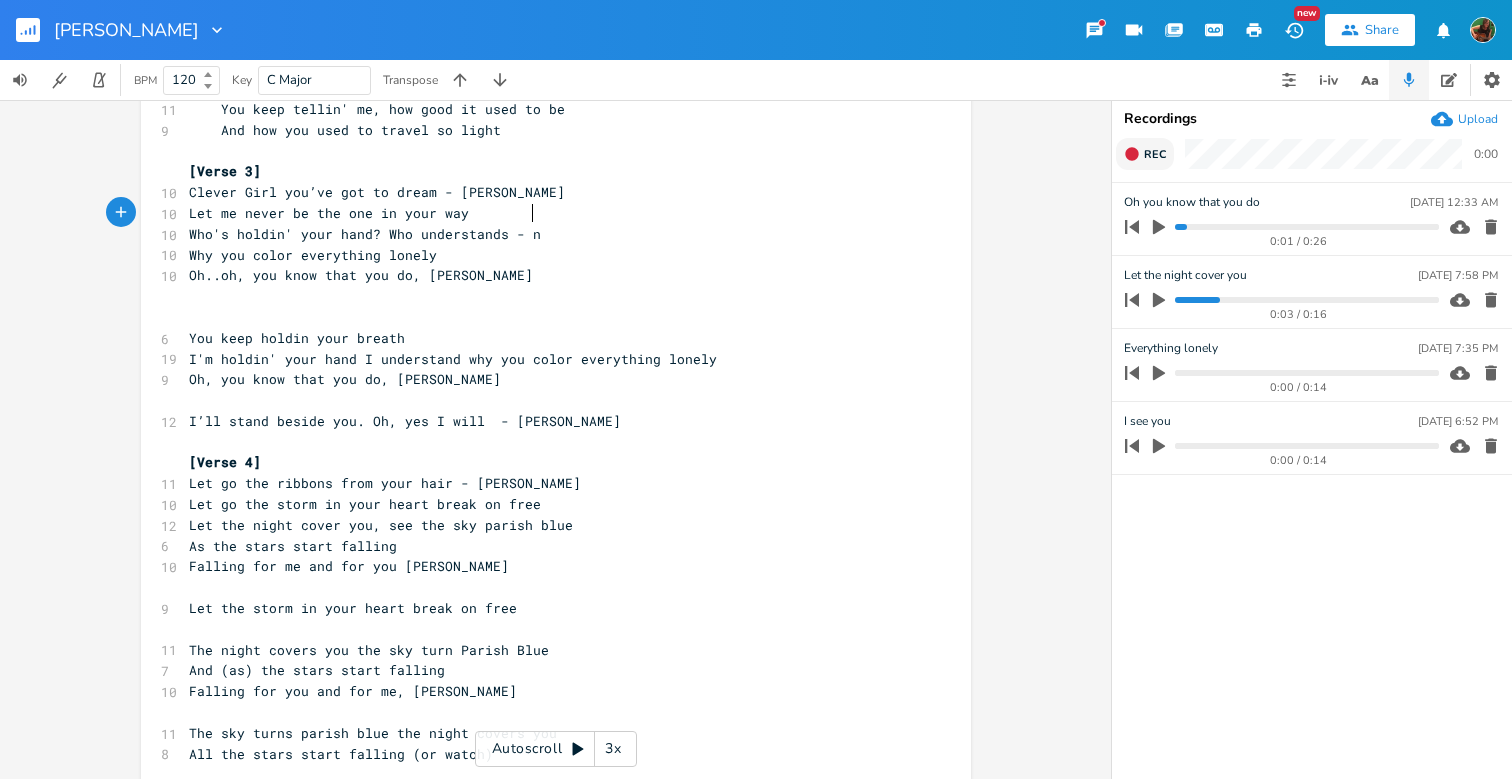 scroll, scrollTop: 0, scrollLeft: 23, axis: horizontal 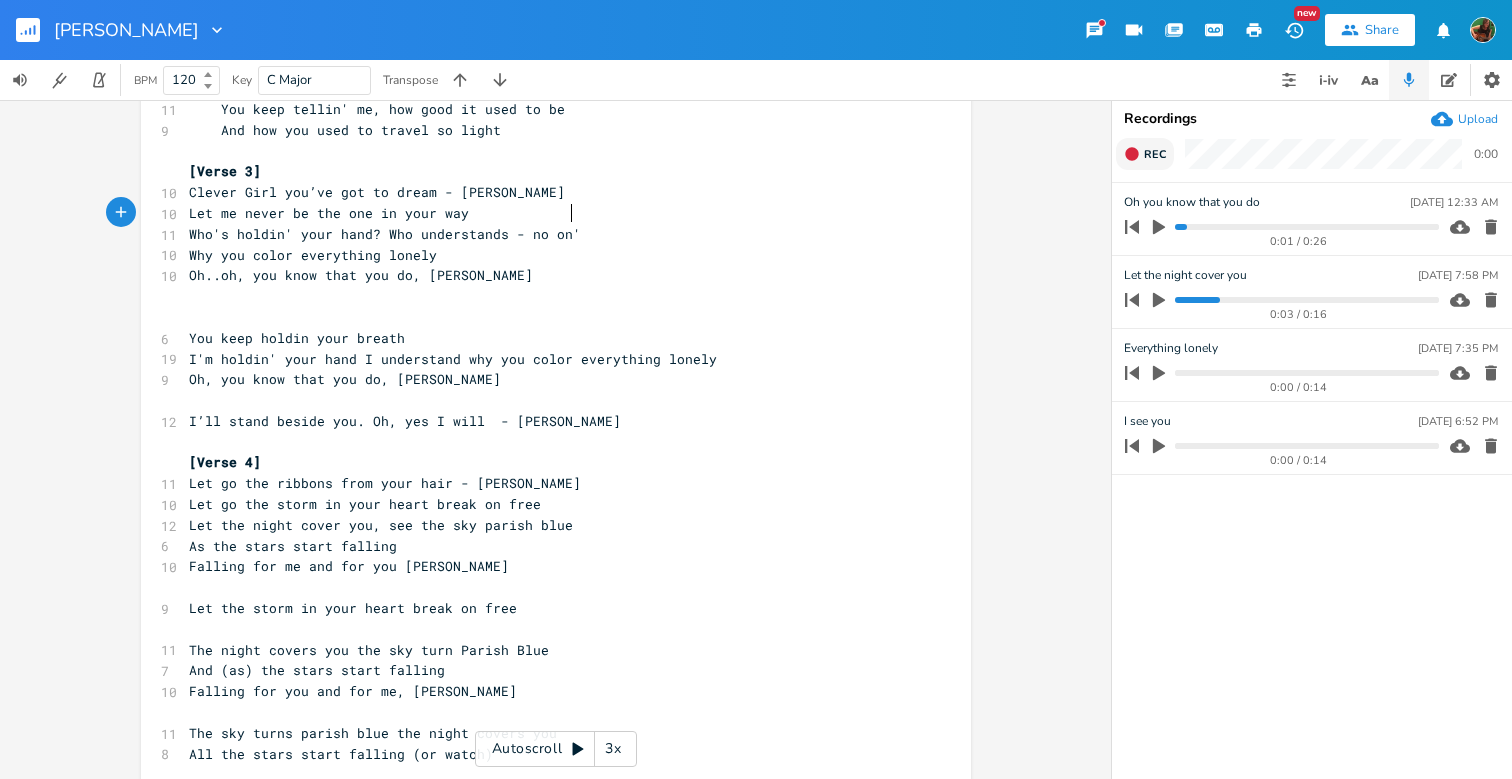 type on "- no on'e" 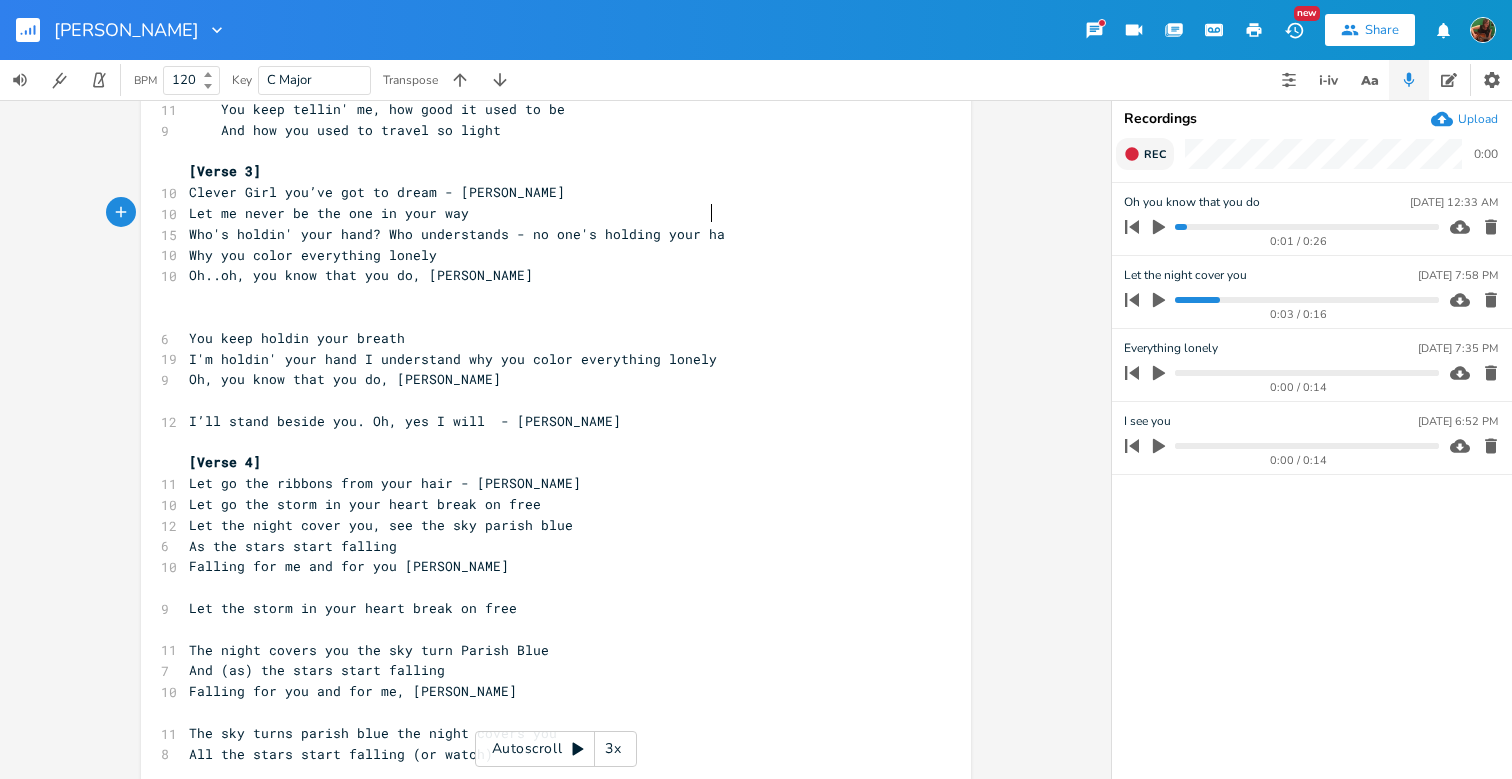type on "e's holding your hand" 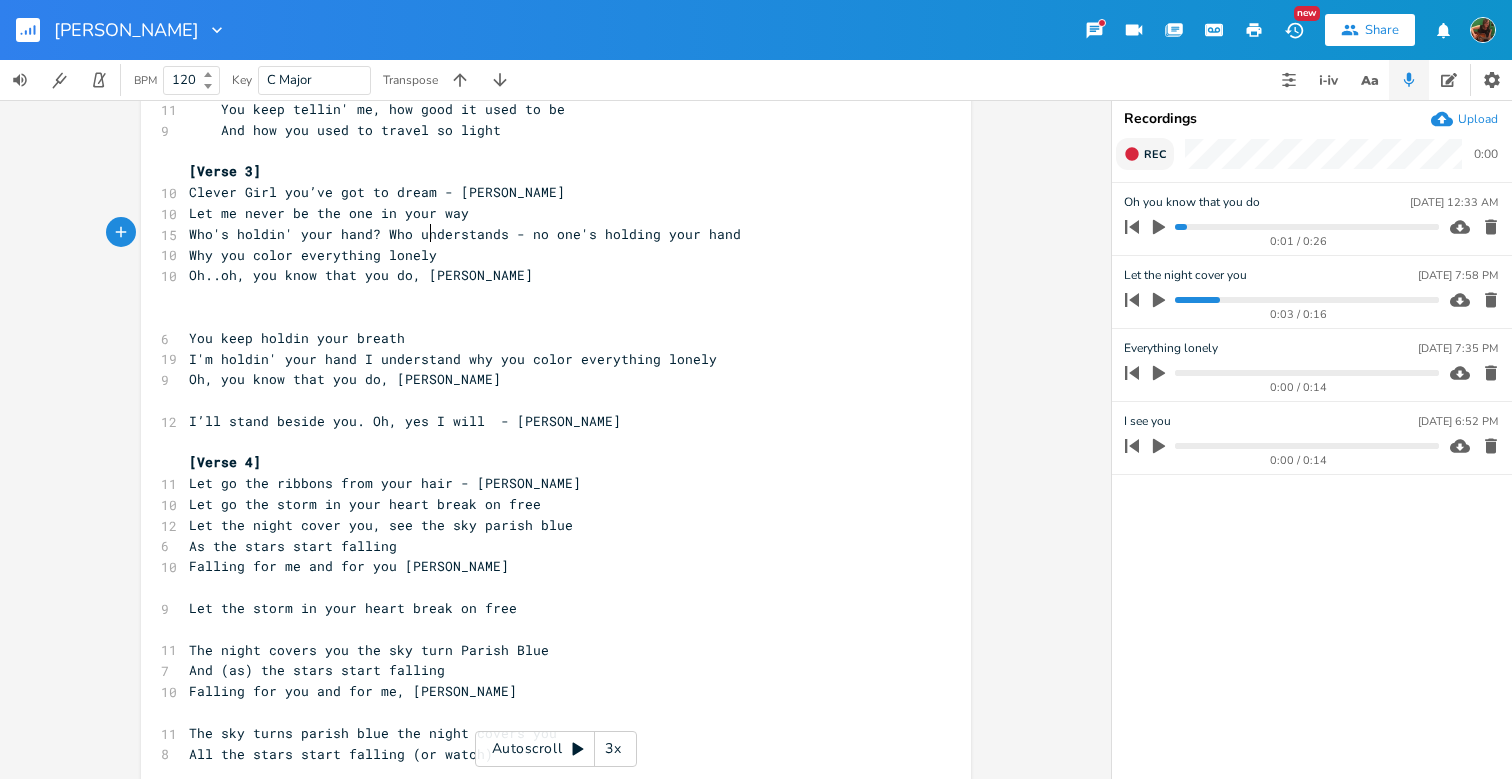 click on "Why you color everything lonely" at bounding box center [546, 255] 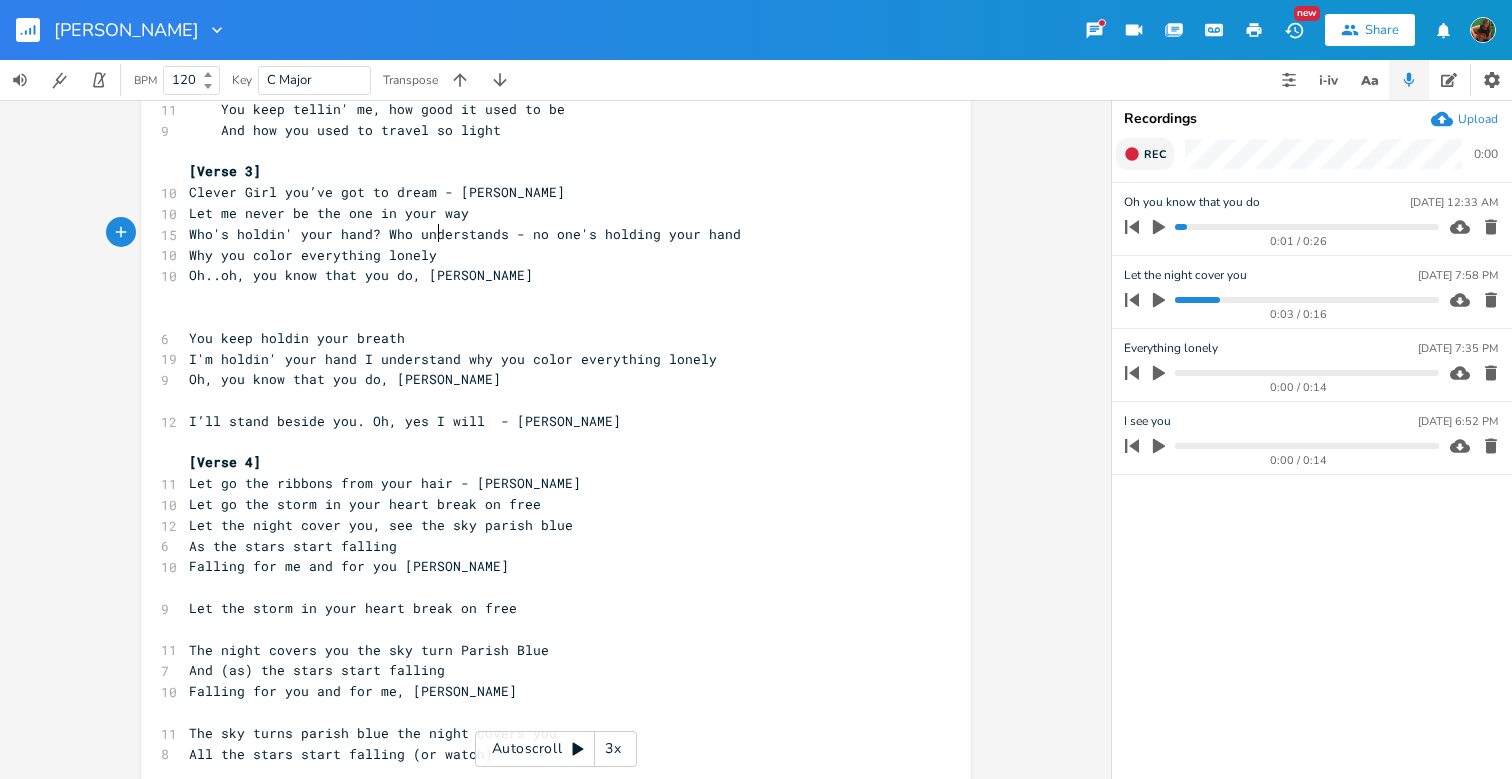 scroll, scrollTop: 0, scrollLeft: 10, axis: horizontal 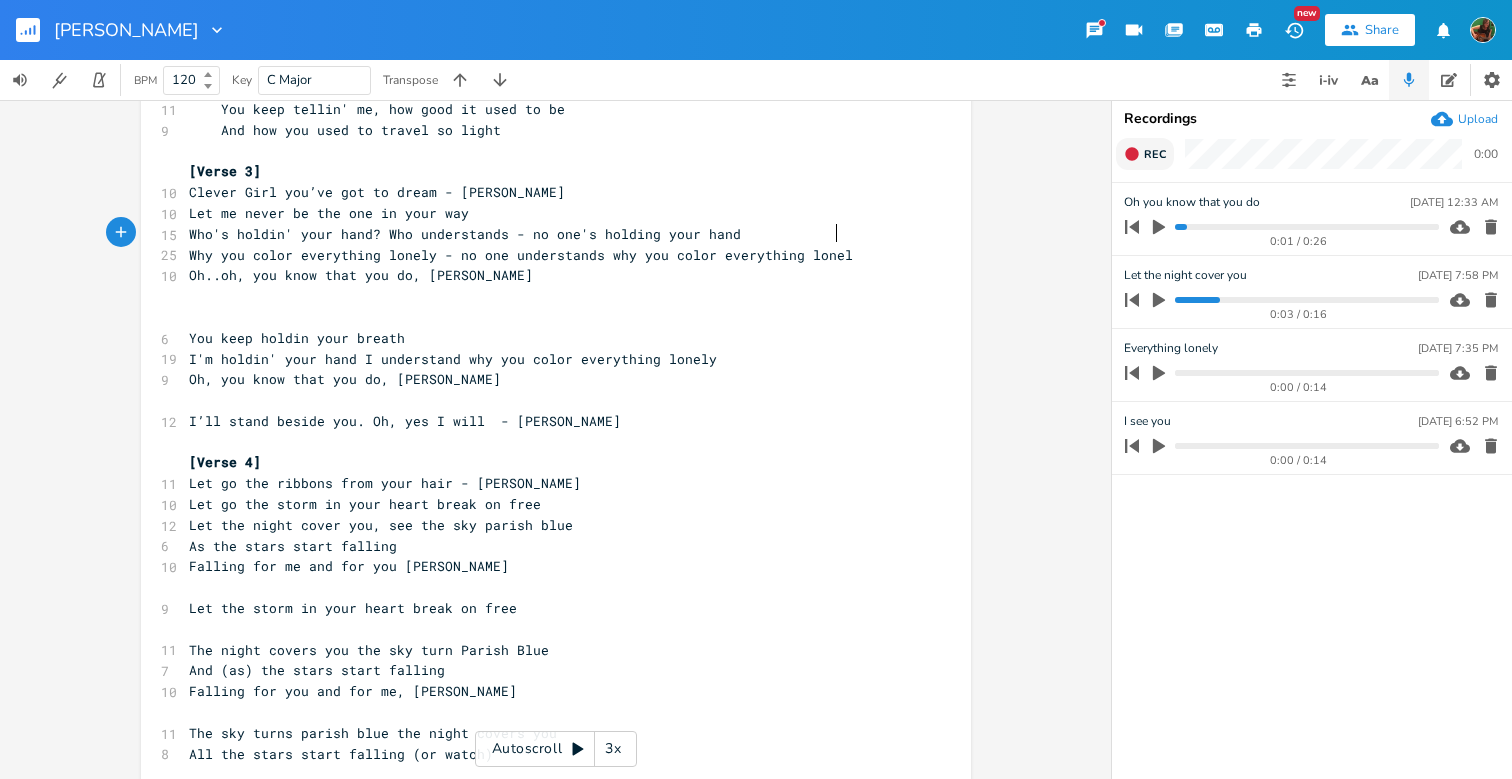 type on "- no one understands why you color everything lonely" 